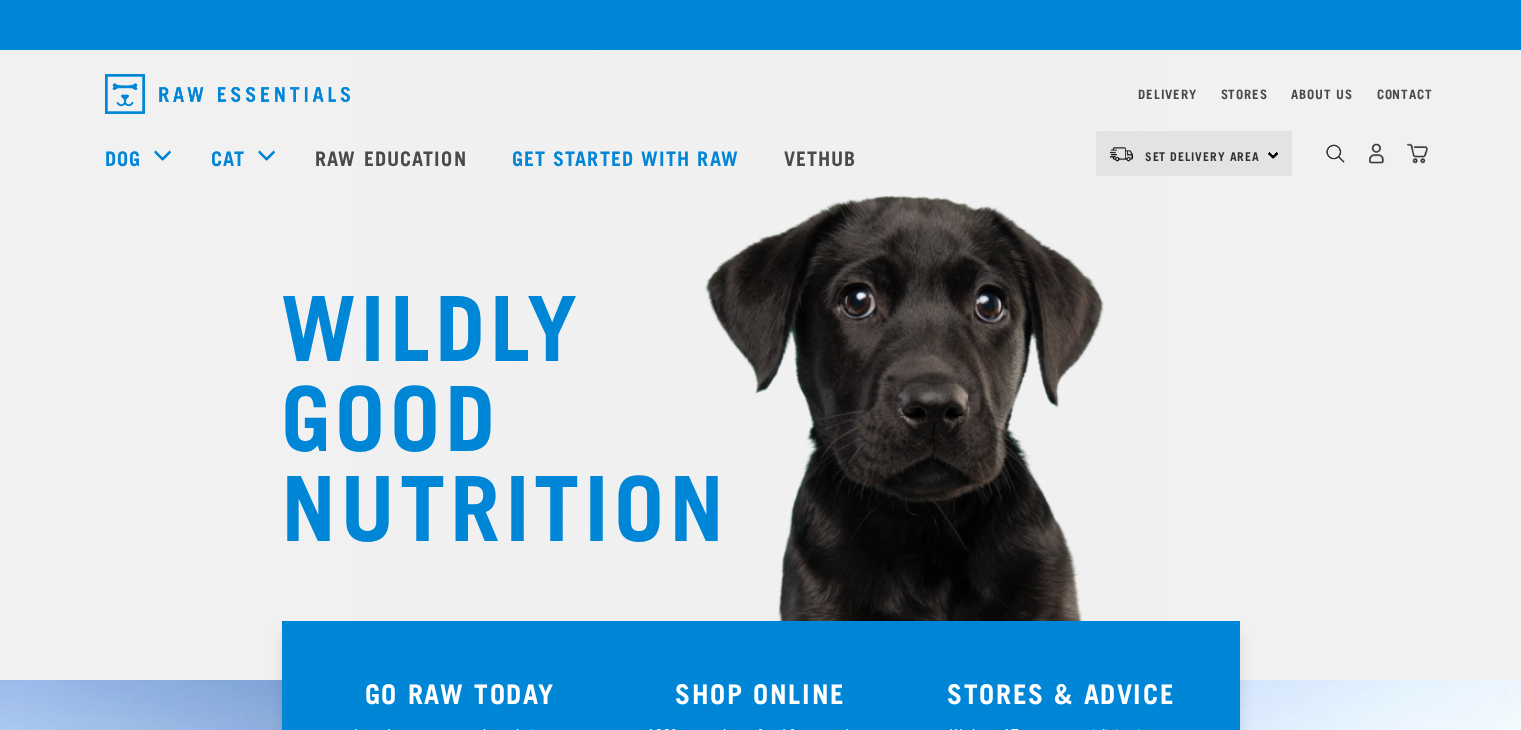 scroll, scrollTop: 0, scrollLeft: 0, axis: both 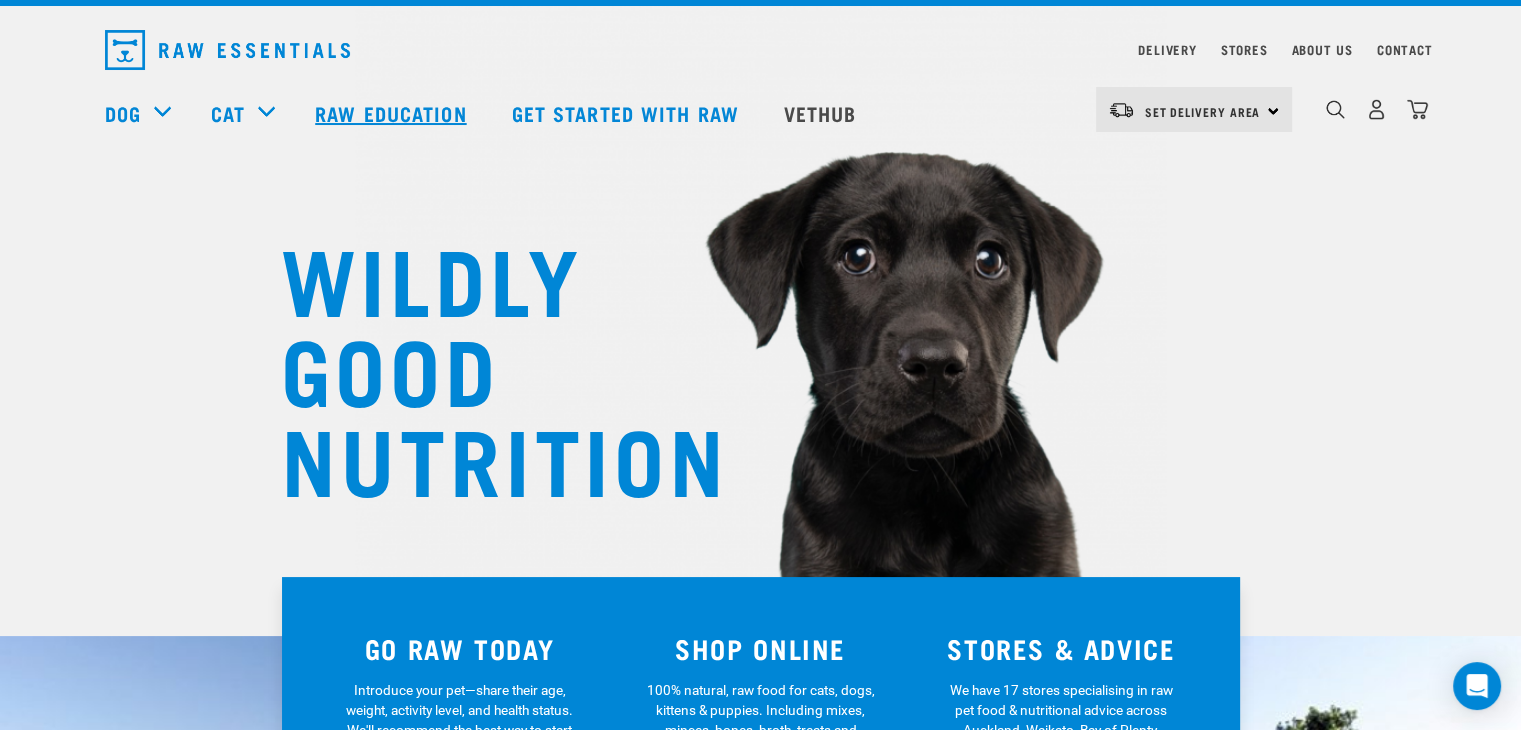 click on "Raw Education" at bounding box center [393, 113] 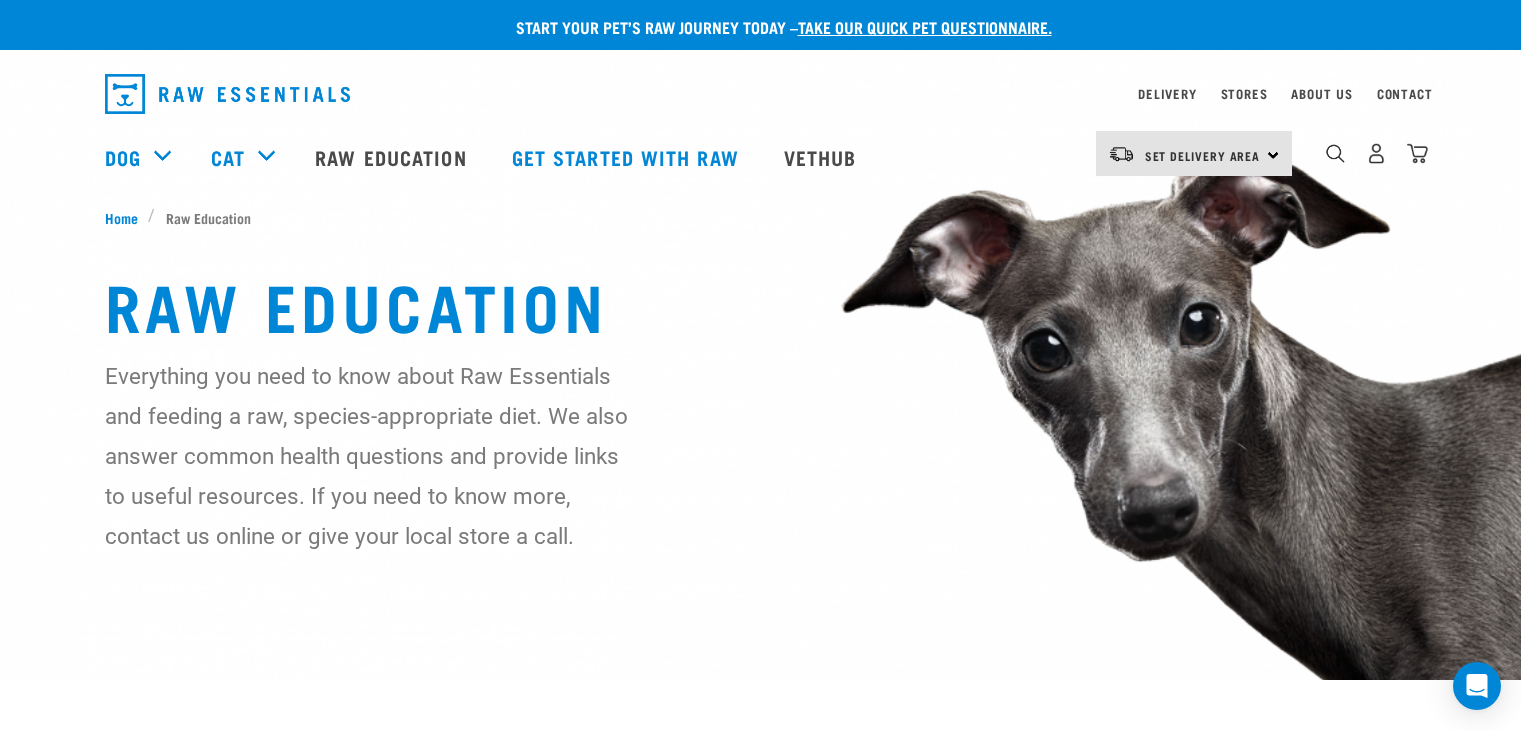 scroll, scrollTop: 0, scrollLeft: 0, axis: both 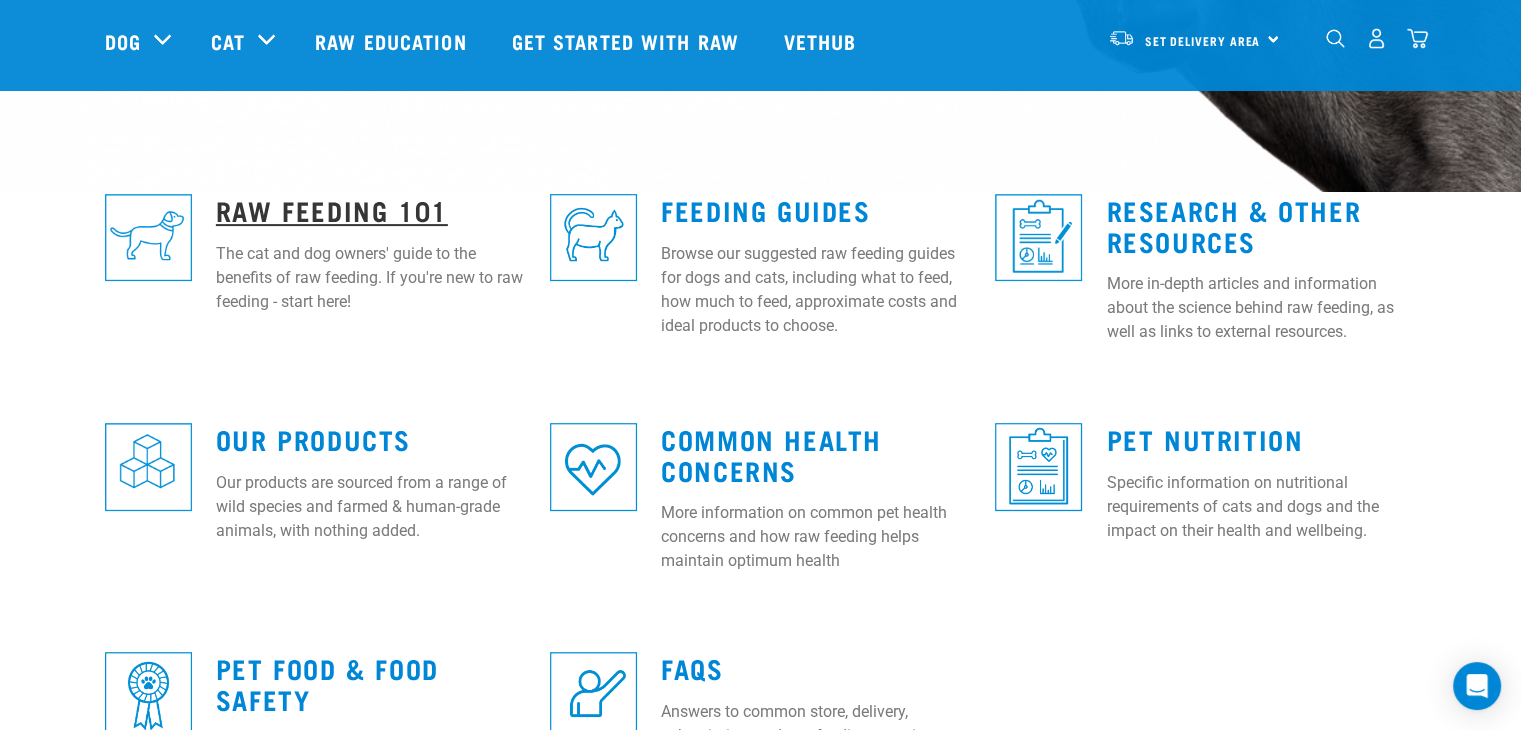 click on "Raw Feeding 101" at bounding box center [332, 209] 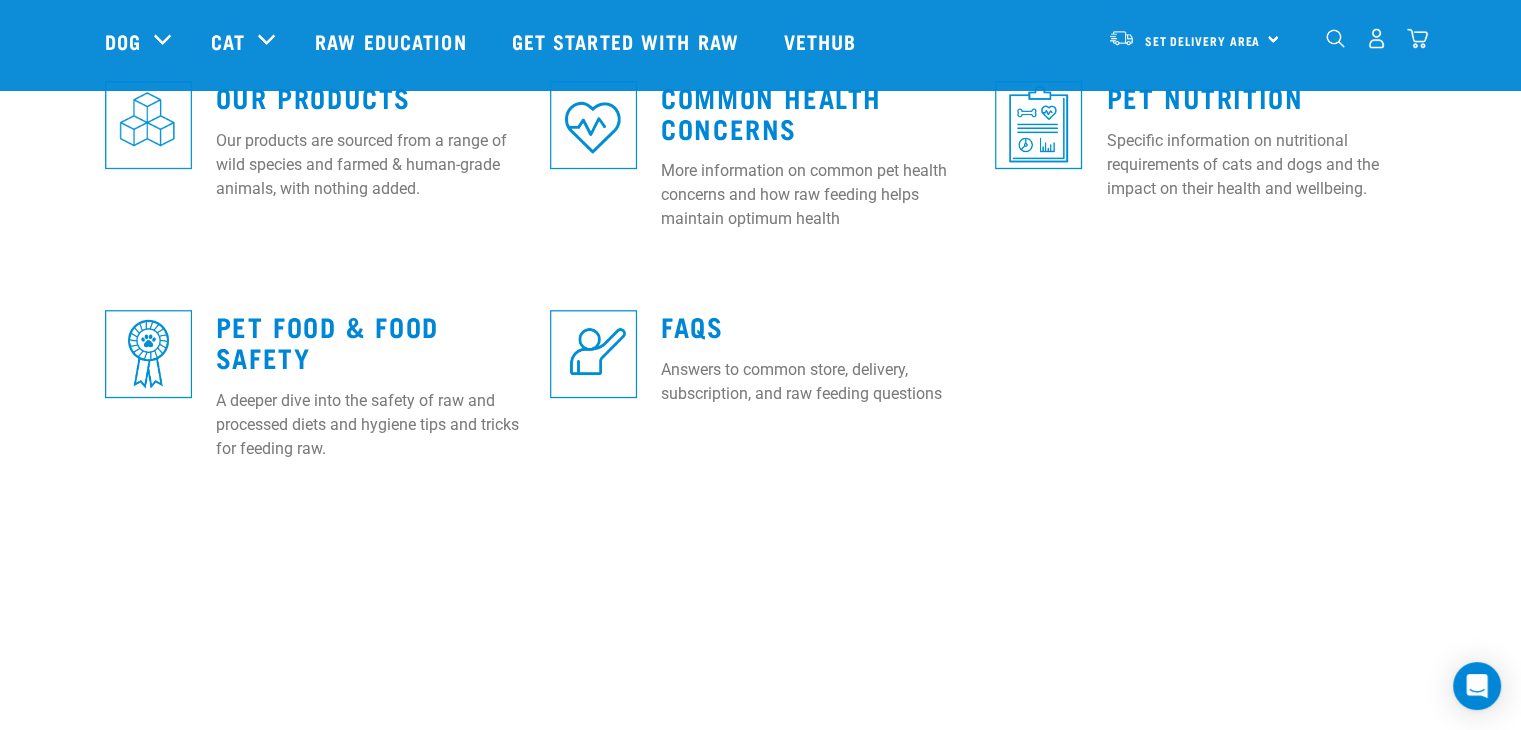 scroll, scrollTop: 955, scrollLeft: 0, axis: vertical 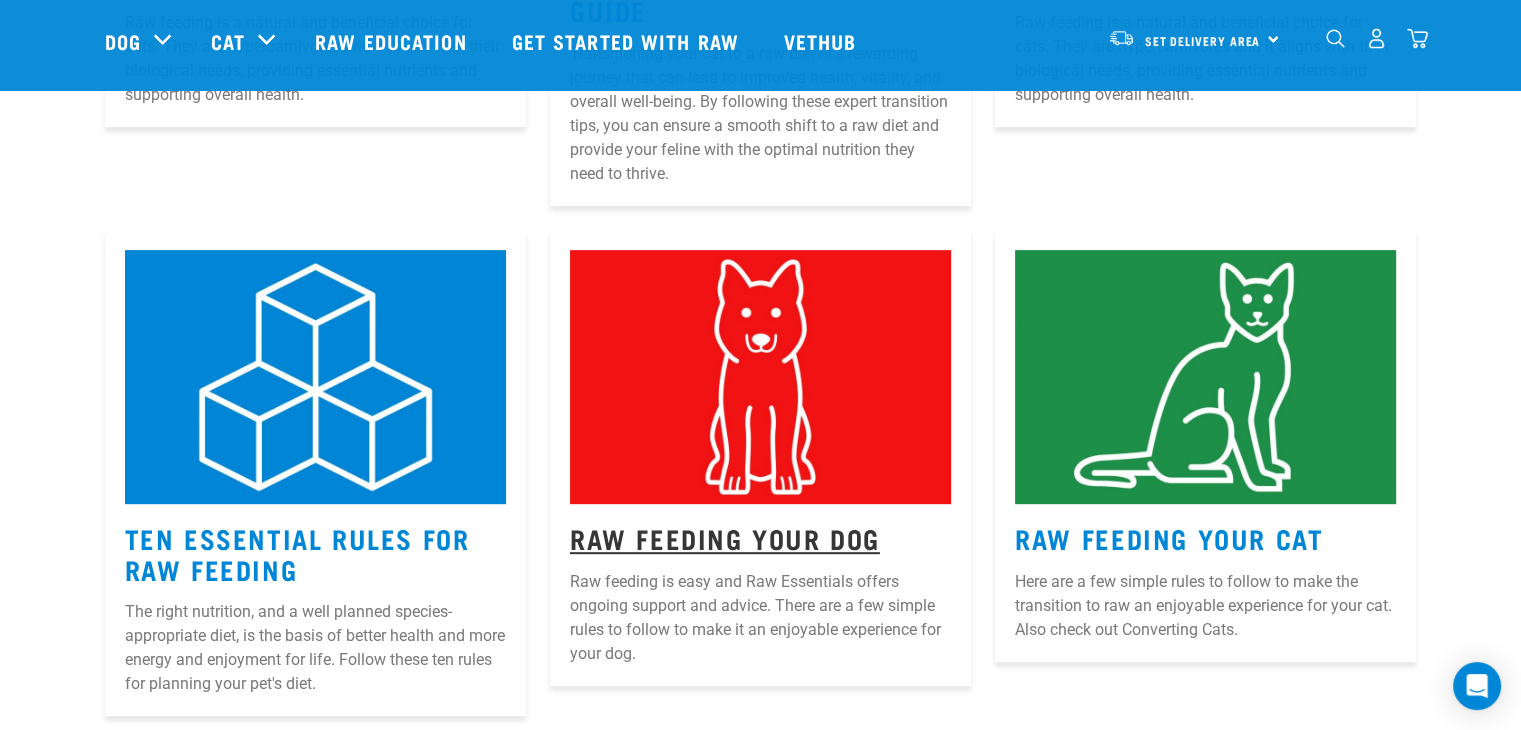 click on "Raw Feeding Your Dog" at bounding box center [725, 537] 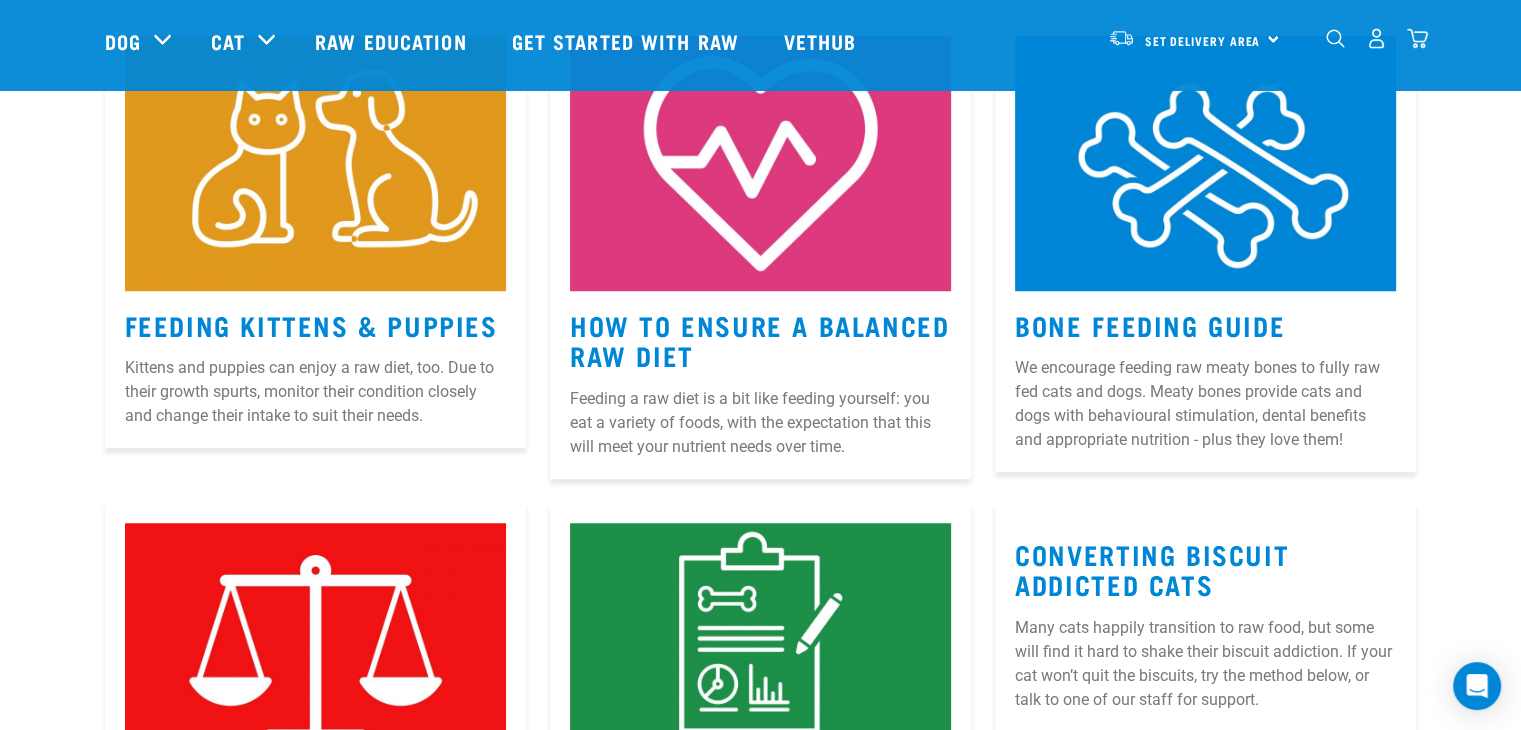 scroll, scrollTop: 1475, scrollLeft: 0, axis: vertical 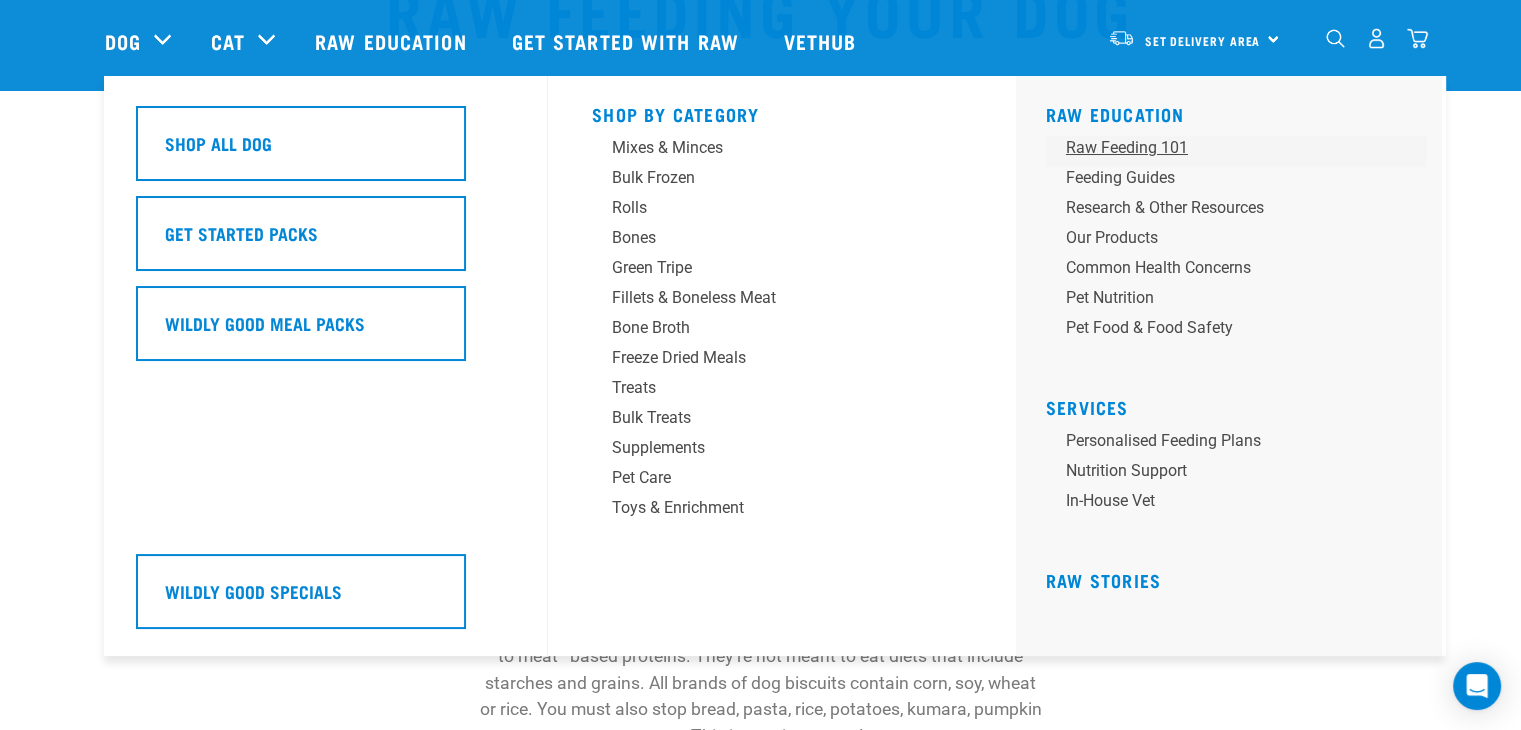 click on "Raw Feeding 101" at bounding box center [1222, 148] 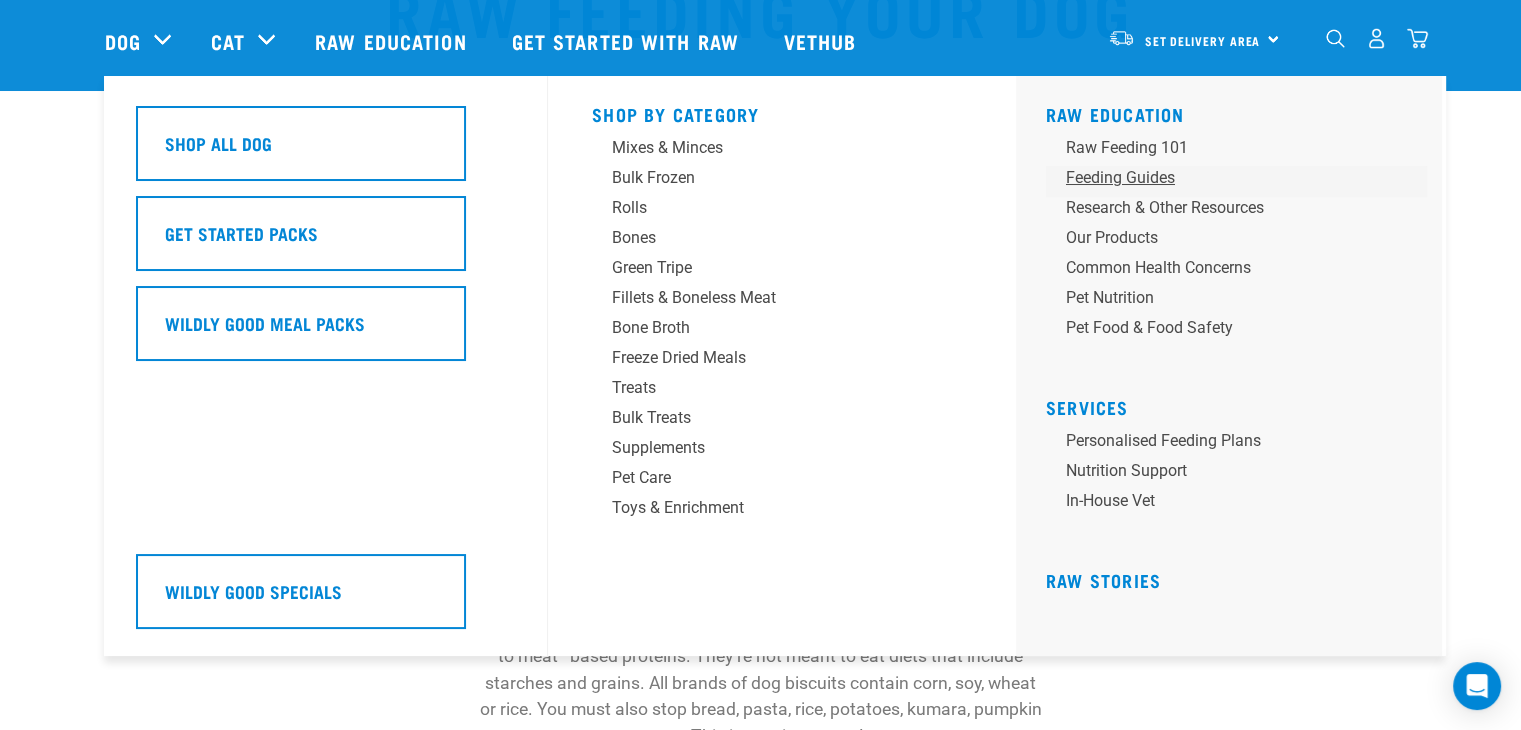 click on "Feeding Guides" at bounding box center [1222, 178] 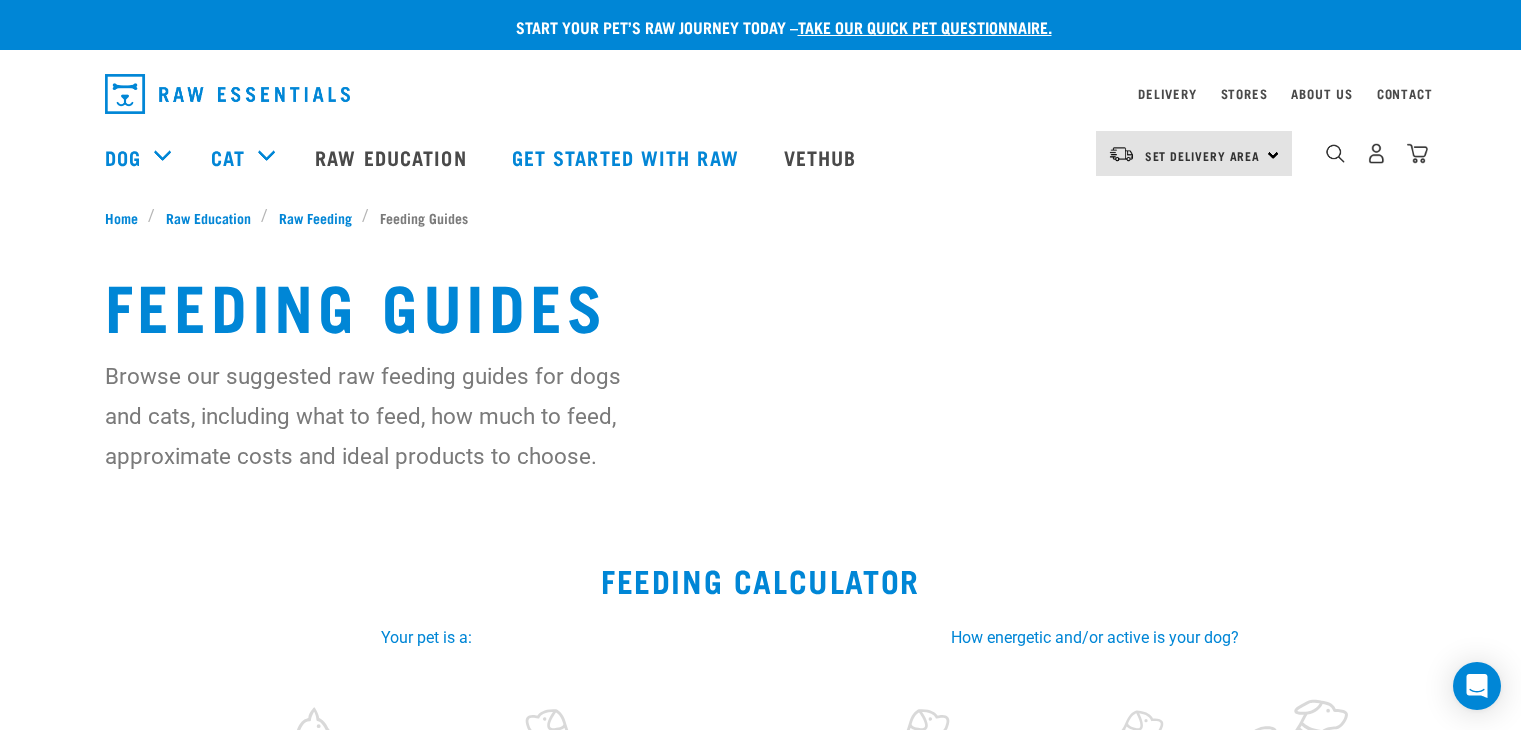 scroll, scrollTop: 0, scrollLeft: 0, axis: both 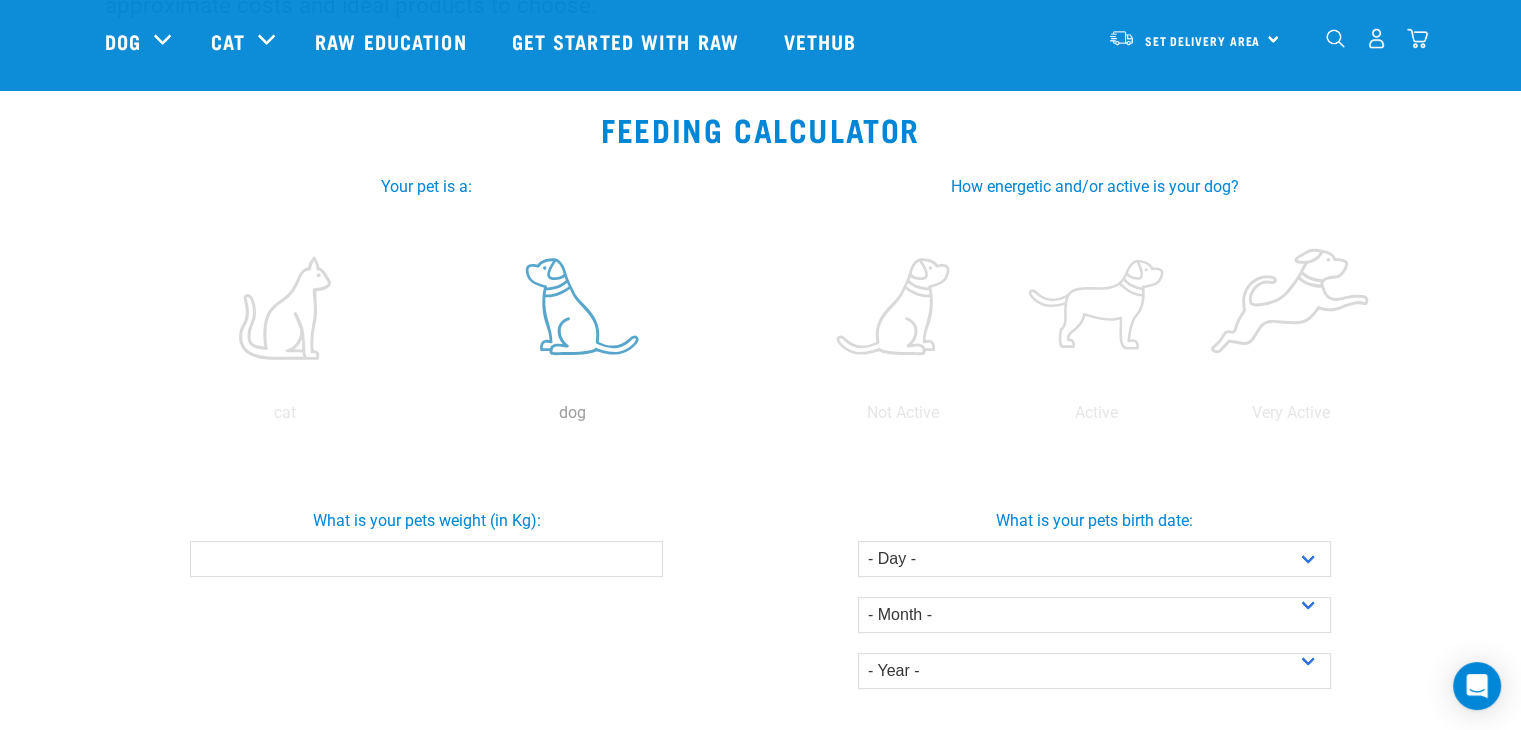 drag, startPoint x: 648, startPoint y: 353, endPoint x: 599, endPoint y: 301, distance: 71.44928 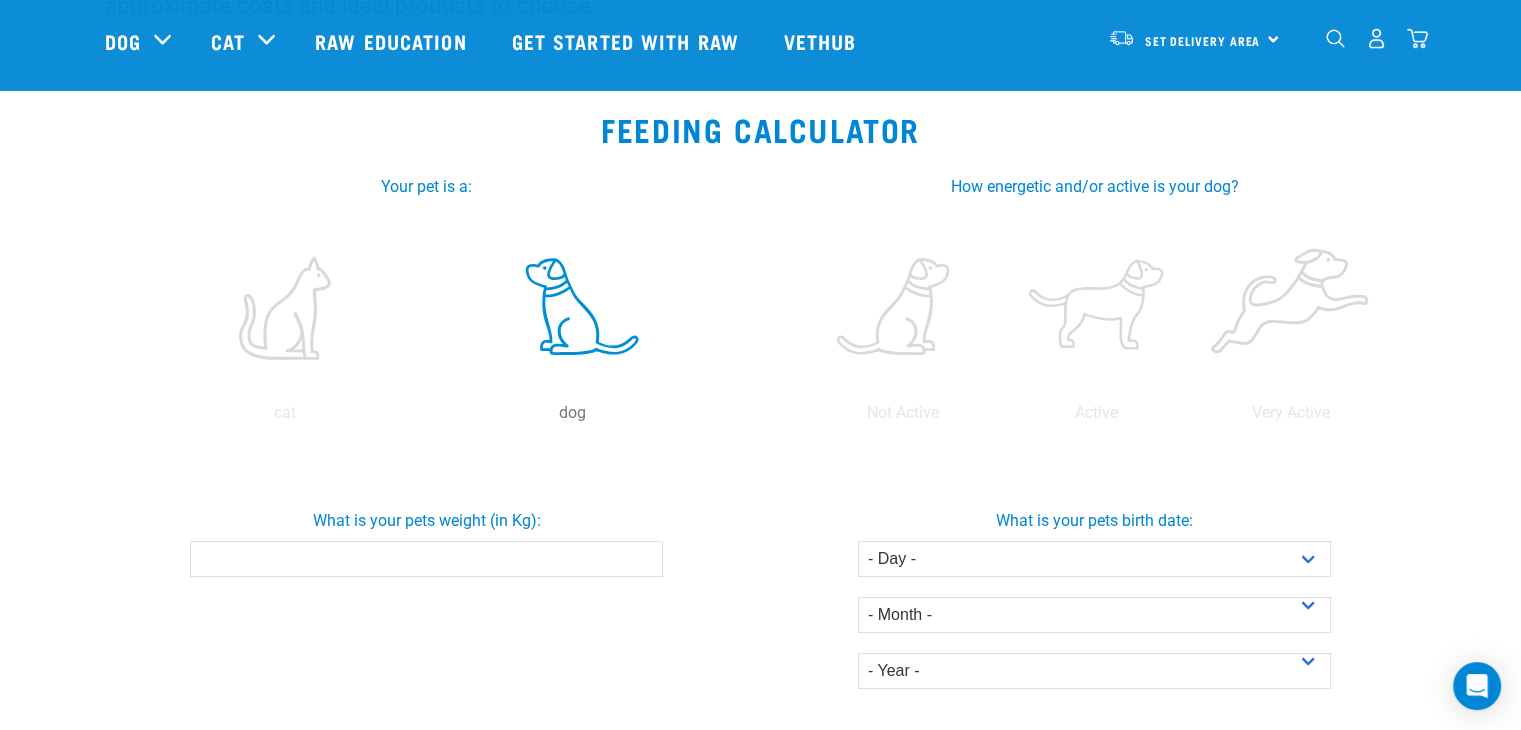 click at bounding box center (572, 308) 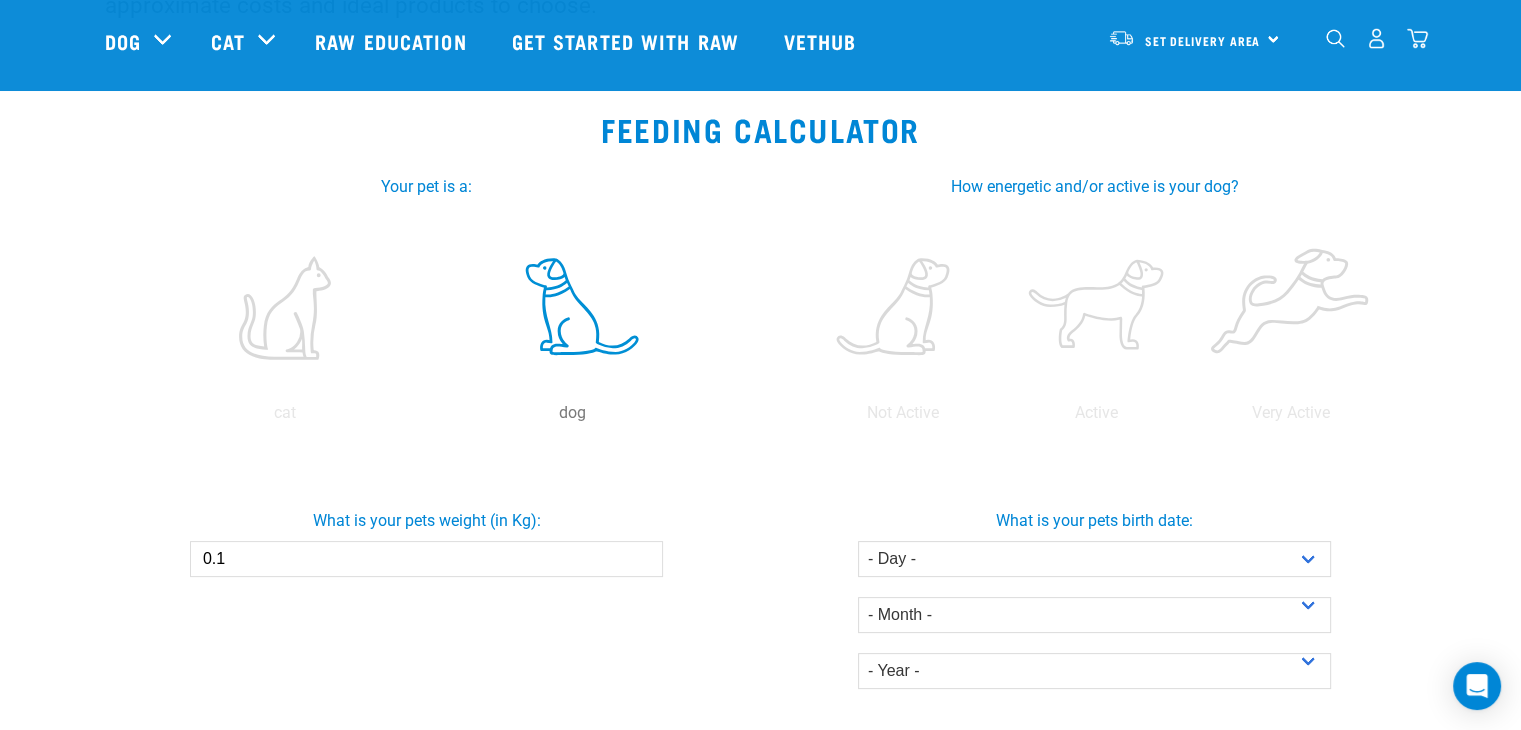 click on "0.1" at bounding box center (426, 559) 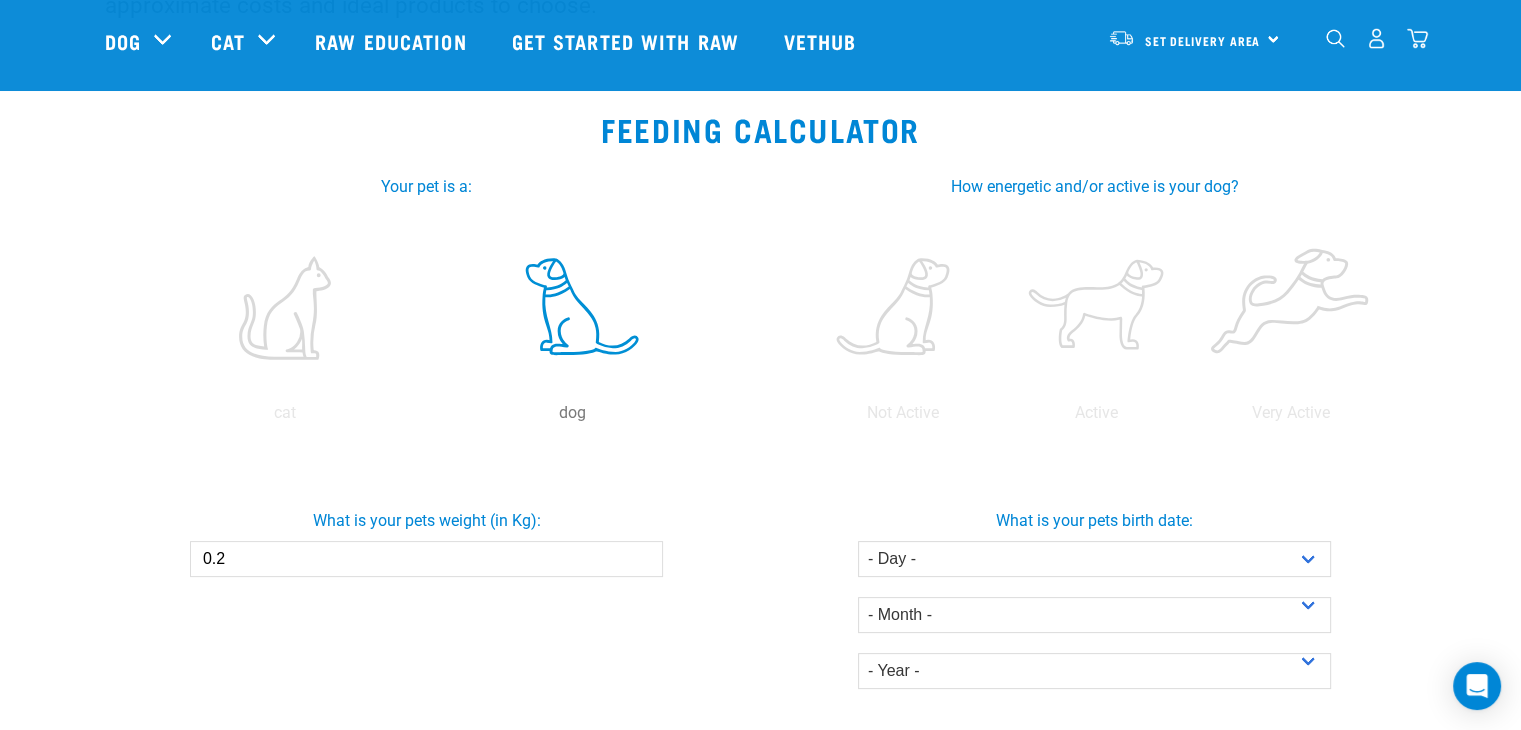 click on "0.2" at bounding box center (426, 559) 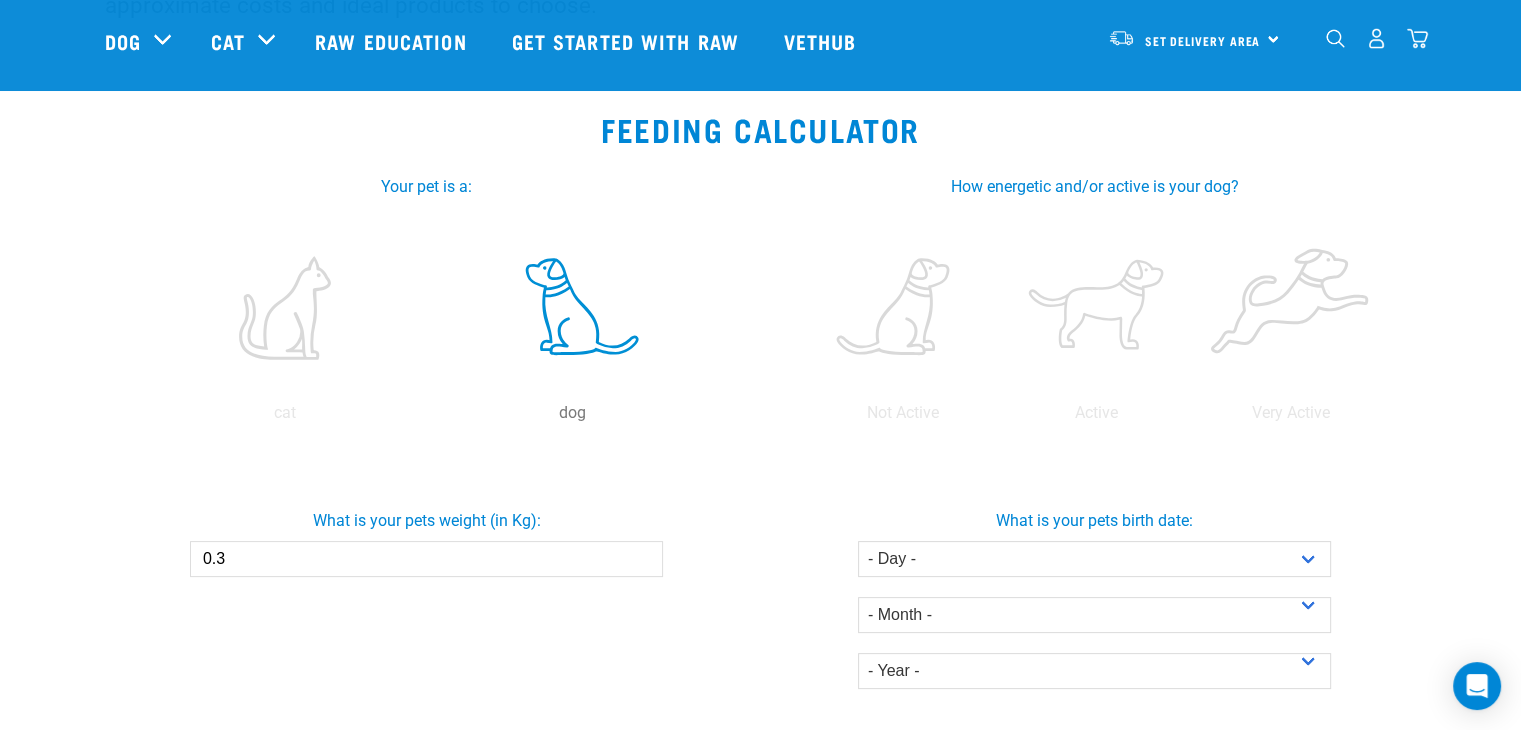 click on "0.3" at bounding box center [426, 559] 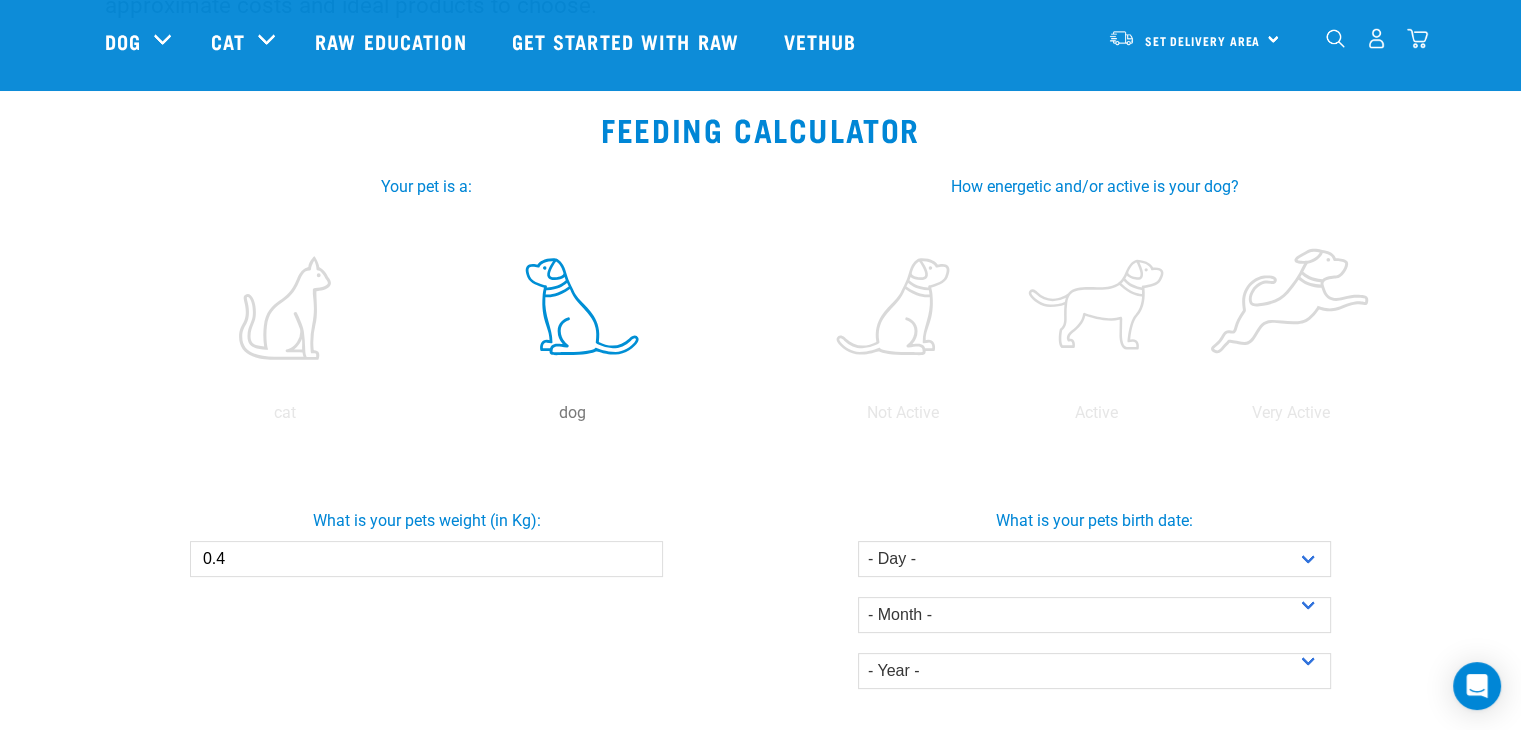 click on "0.4" at bounding box center [426, 559] 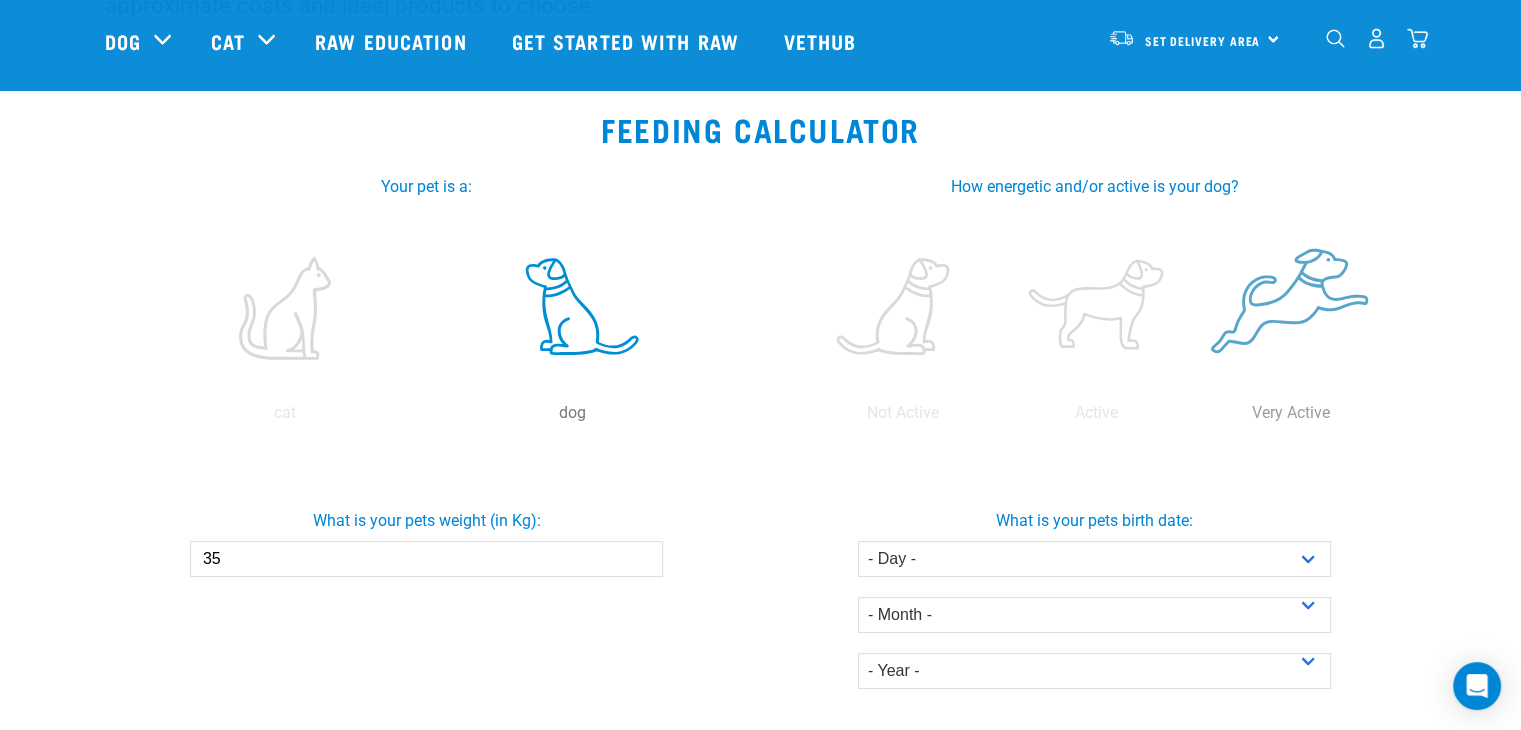 type on "35" 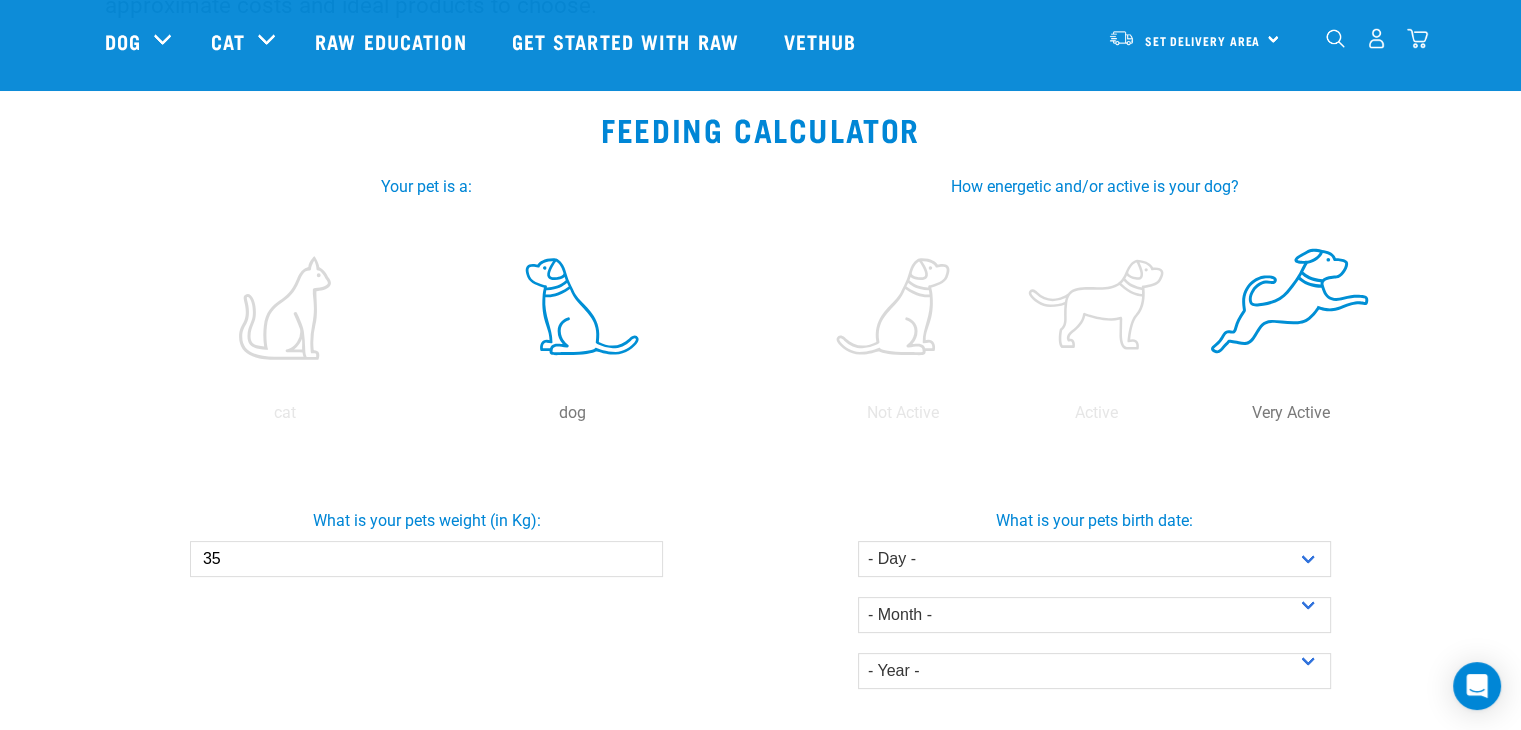 scroll, scrollTop: 487, scrollLeft: 0, axis: vertical 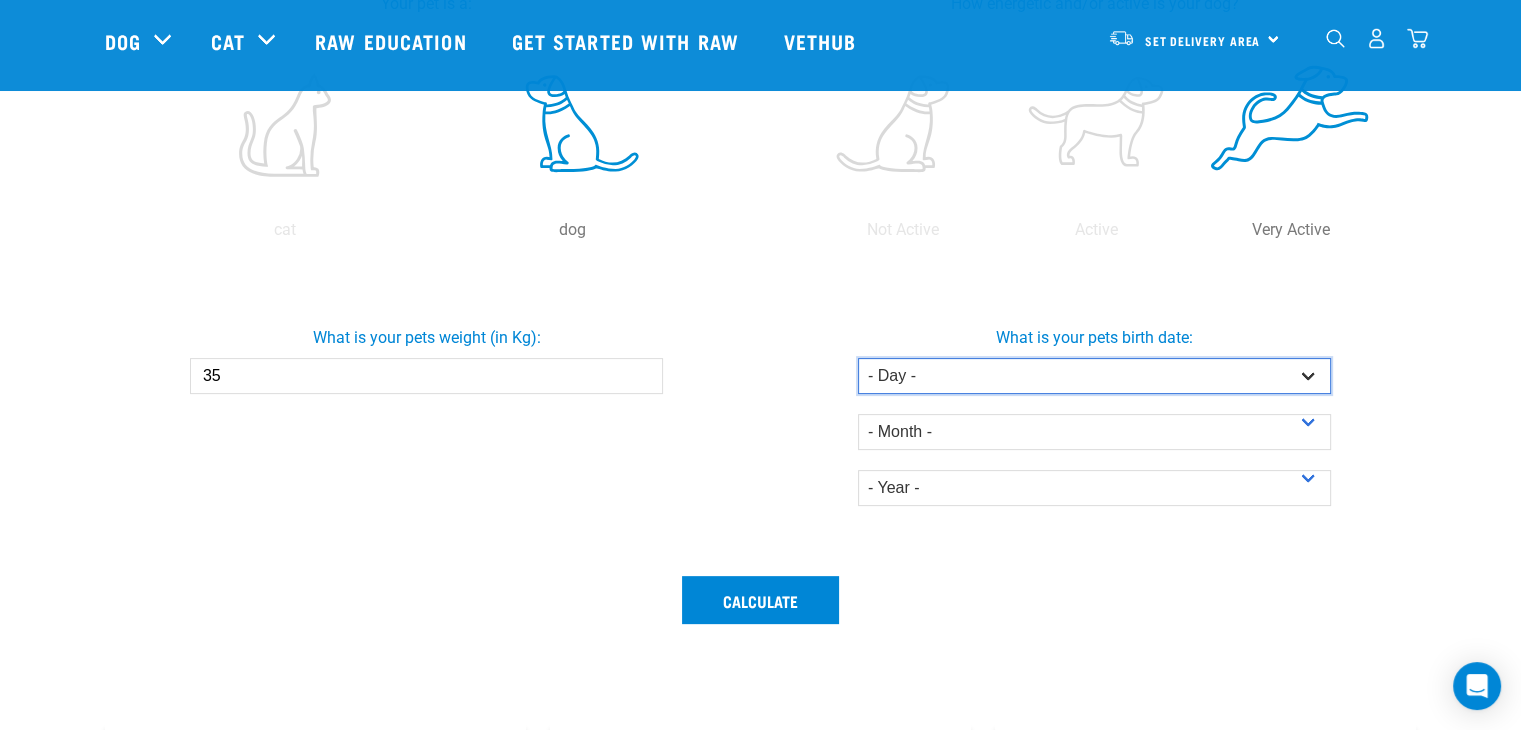 click on "- Day -
1
2
3
4
5
6
7
8
9
10
11
12
13 14 15 16 17 18 19 20 21 22 23 24 25 26 27" at bounding box center [1094, 376] 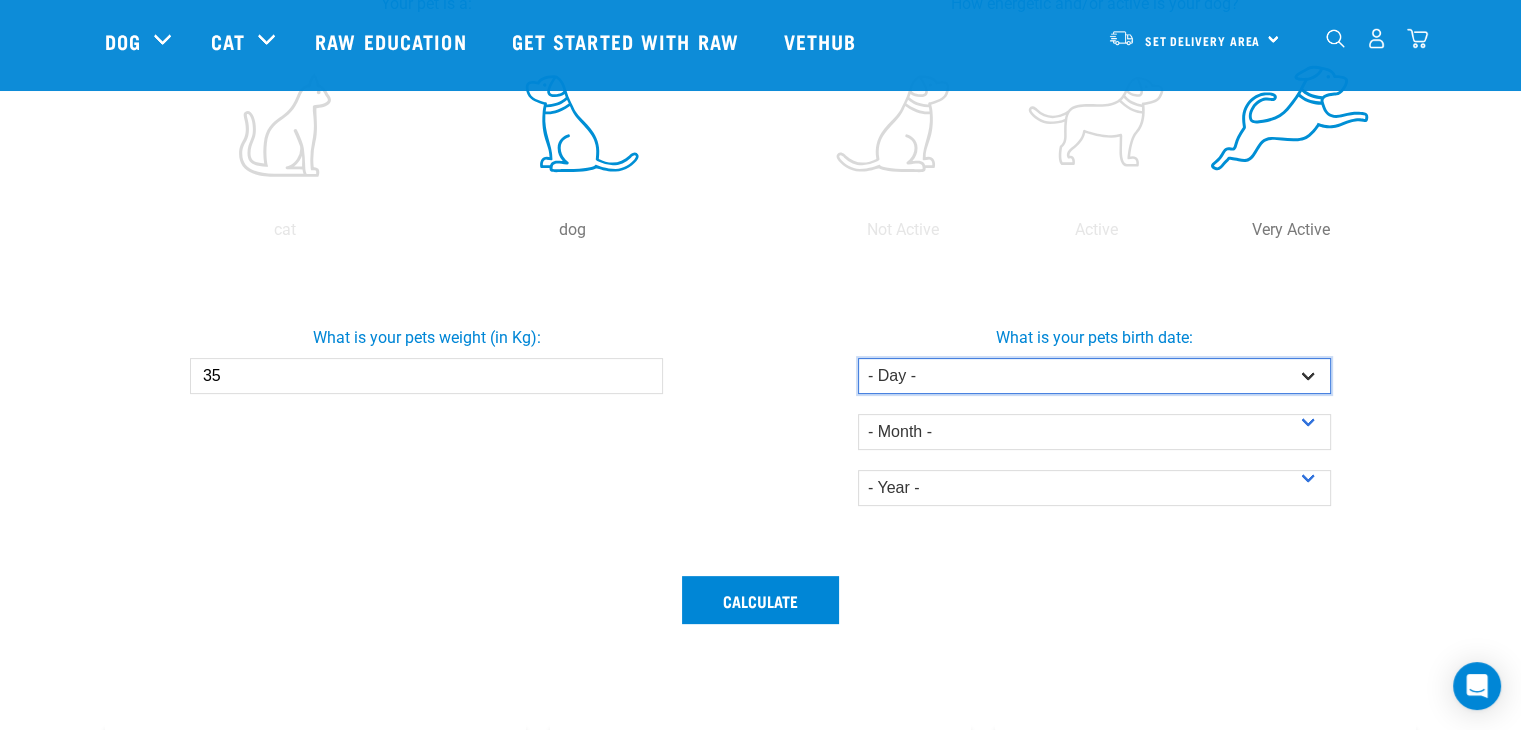 select on "3" 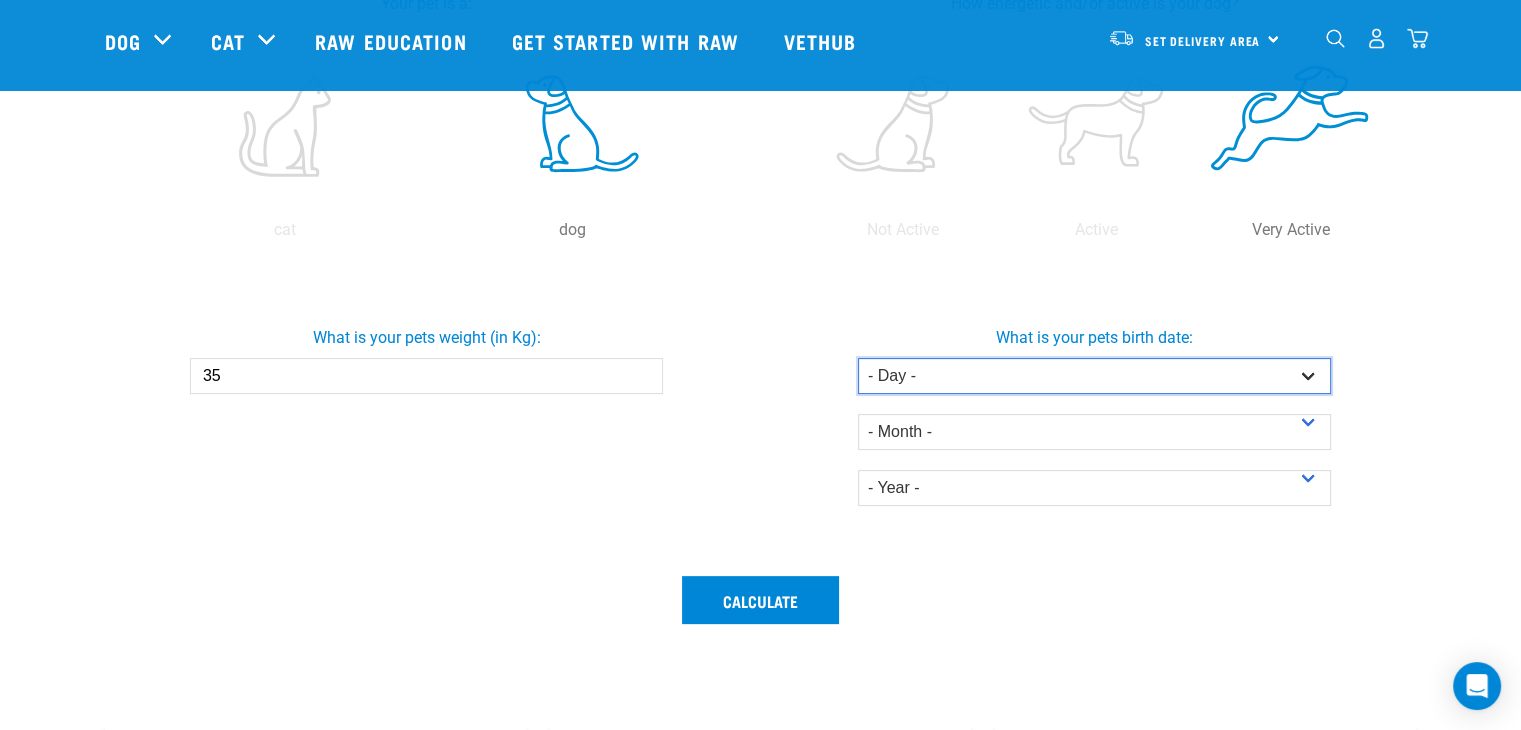click on "- Day -
1
2
3
4
5
6
7
8
9
10
11
12
13 14 15 16 17 18 19 20 21 22 23 24 25 26 27" at bounding box center (1094, 376) 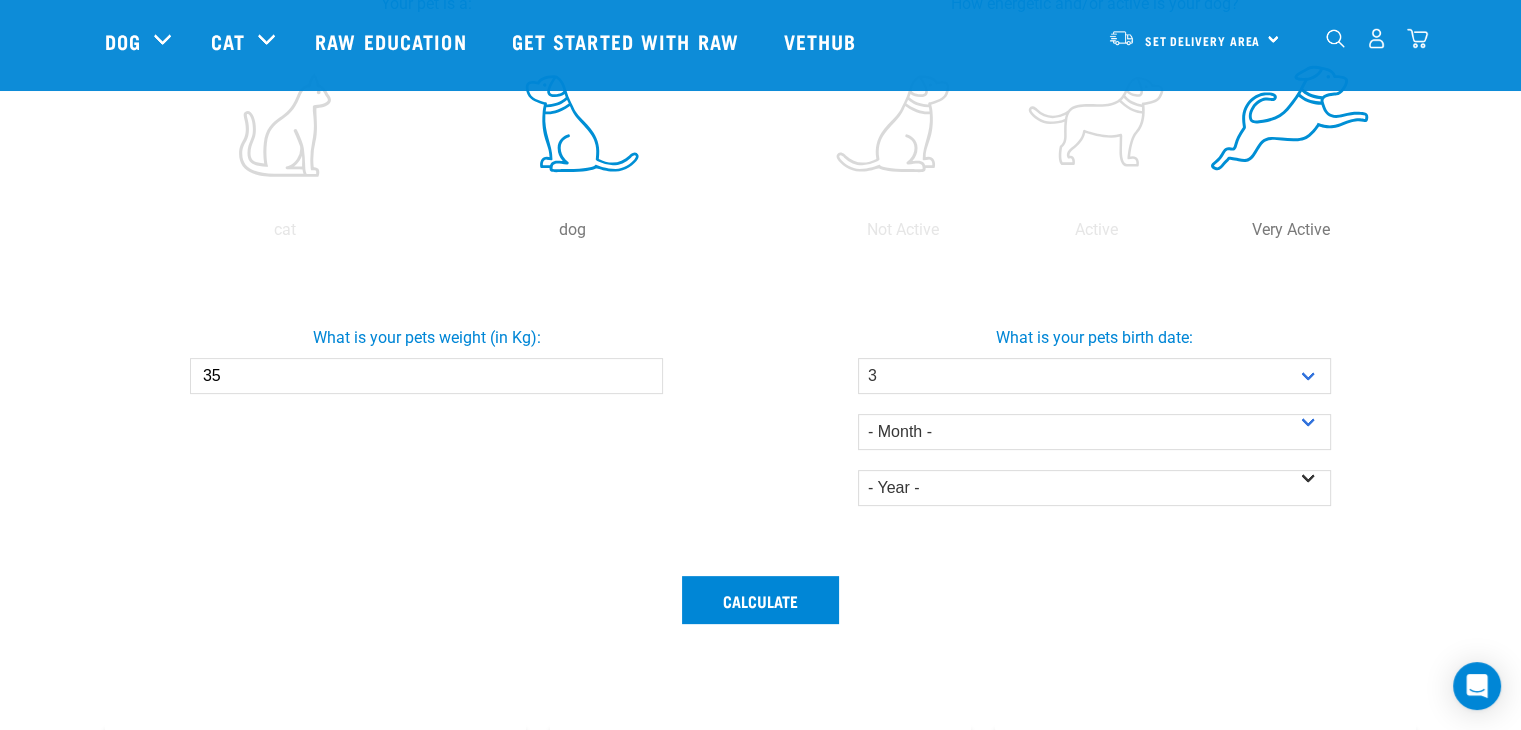 click on "- Year -
2025
2024
2023
2022
2021
2020
2019
2018 2017 2016 2015 2014 2013 2012 2011 2010" at bounding box center [1094, 478] 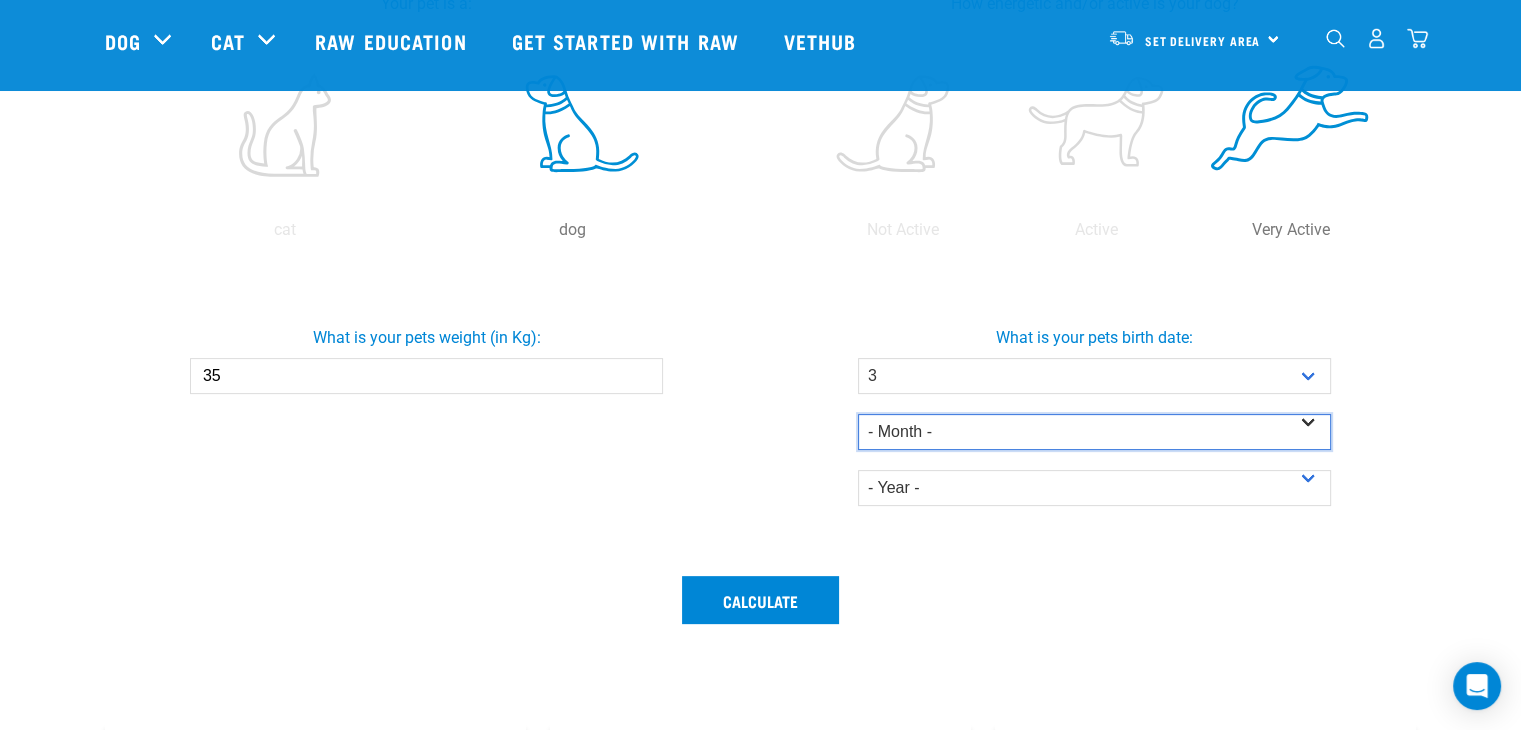 click on "- Month -
January
February
March
April
May
June
July
August September October November December" at bounding box center (1094, 432) 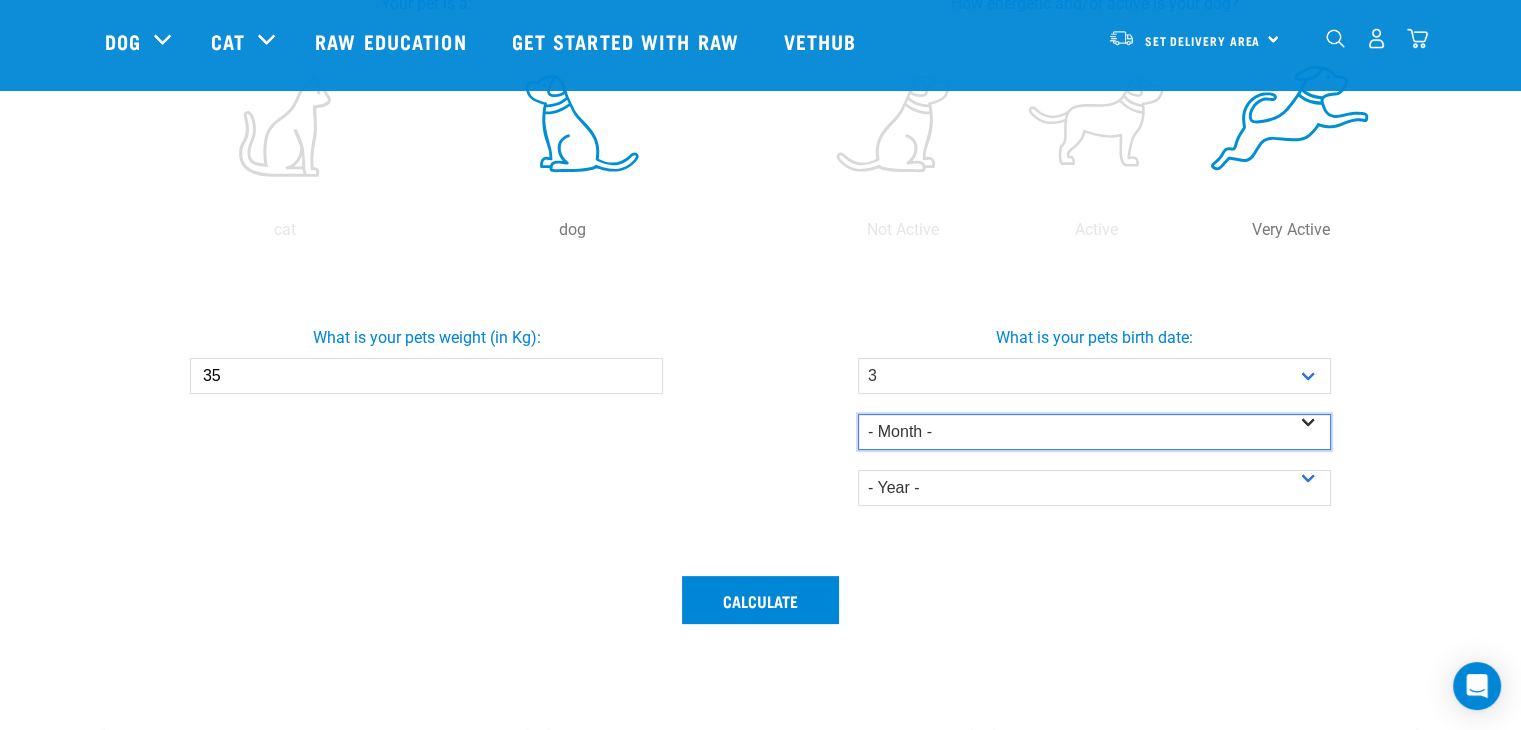 select on "July" 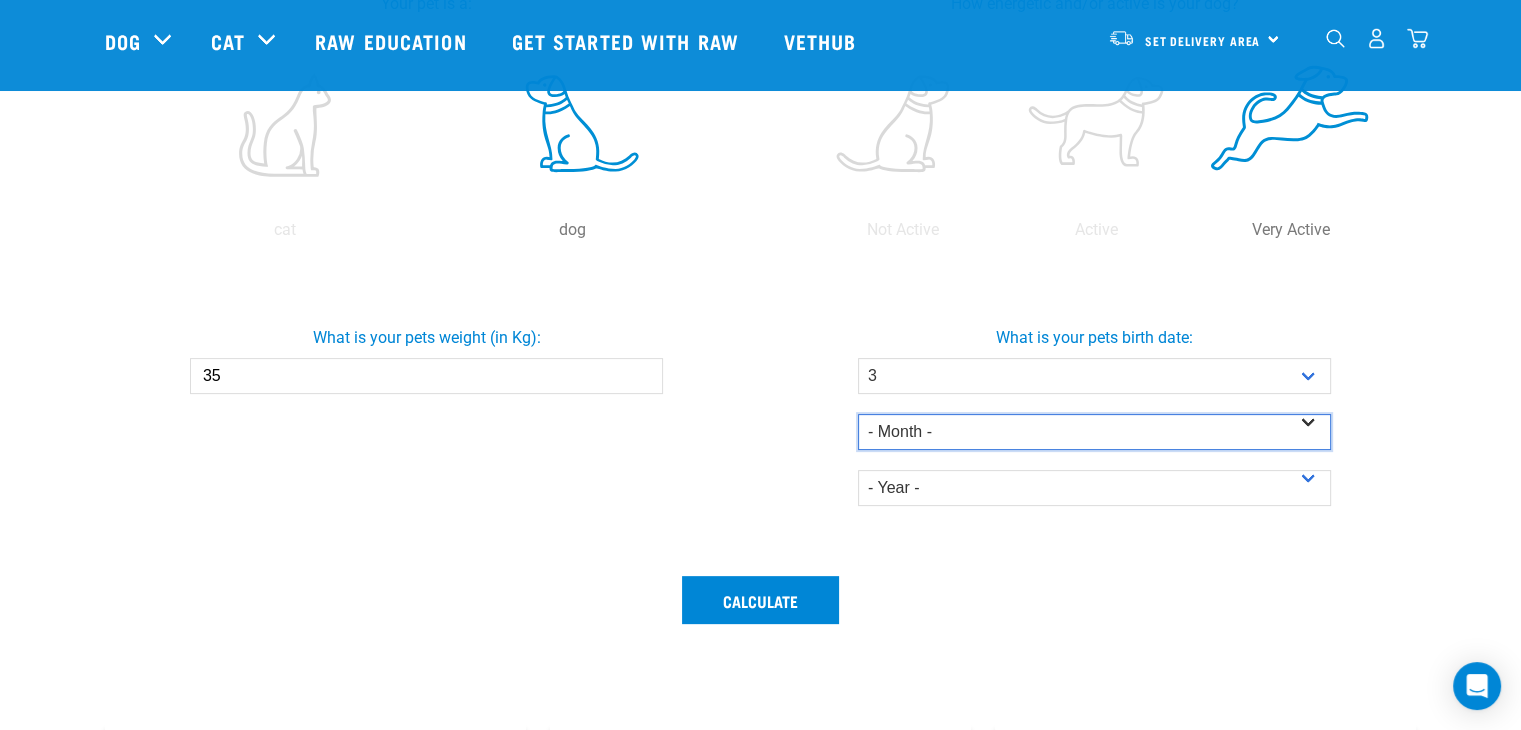 click on "- Month -
January
February
March
April
May
June
July
August September October November December" at bounding box center [1094, 432] 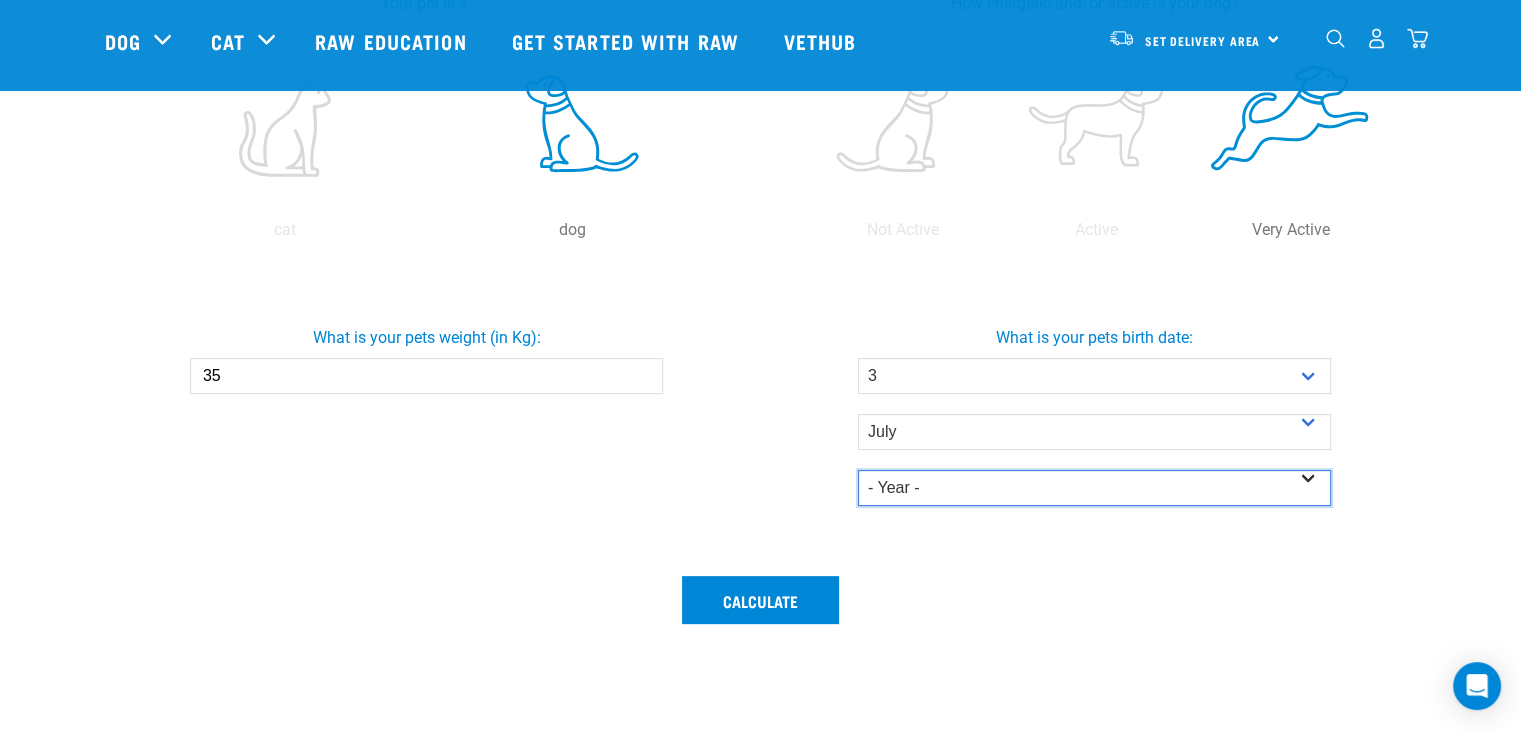 click on "- Year -
2025
2024
2023
2022
2021
2020
2019
2018
2017 2016 2015 2014" at bounding box center [1094, 488] 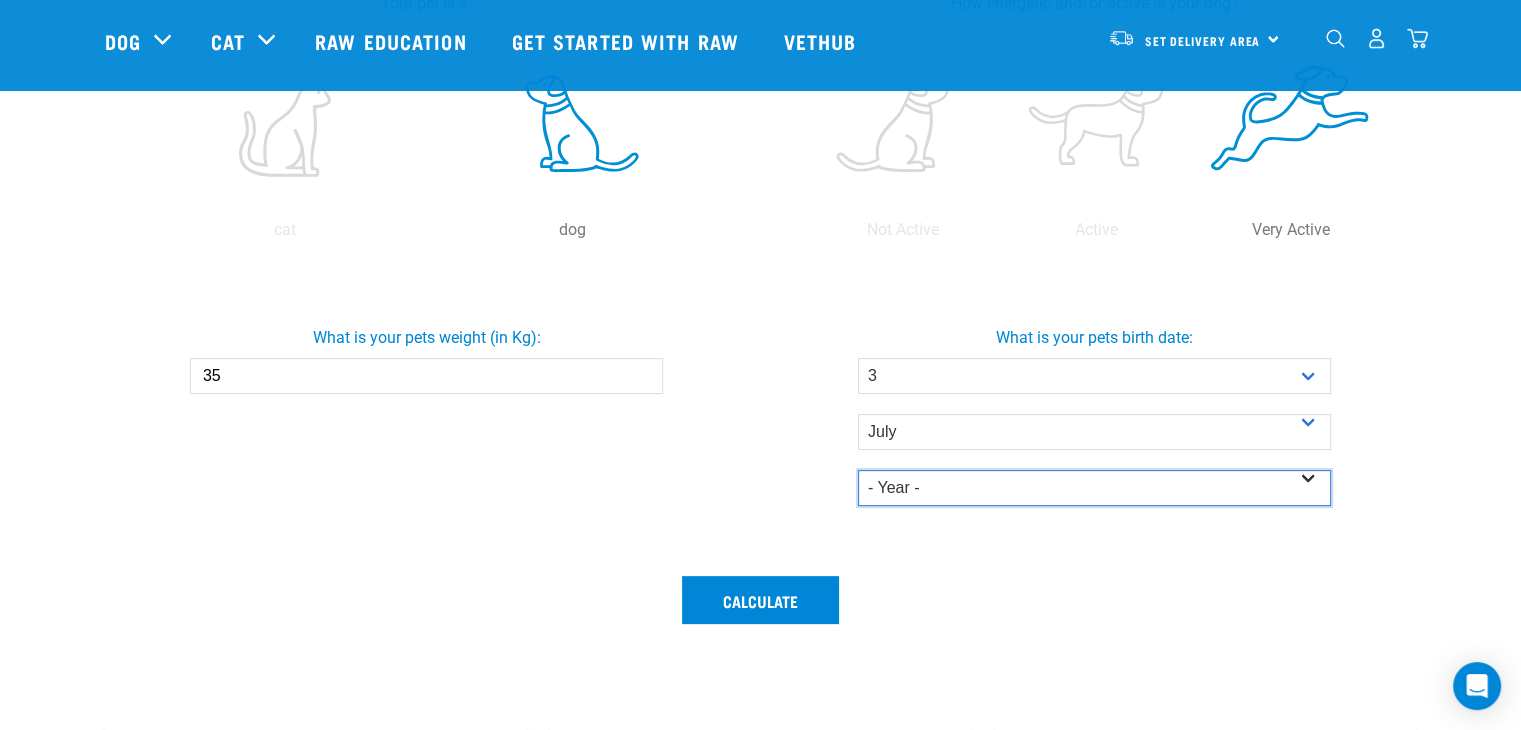 select on "2022" 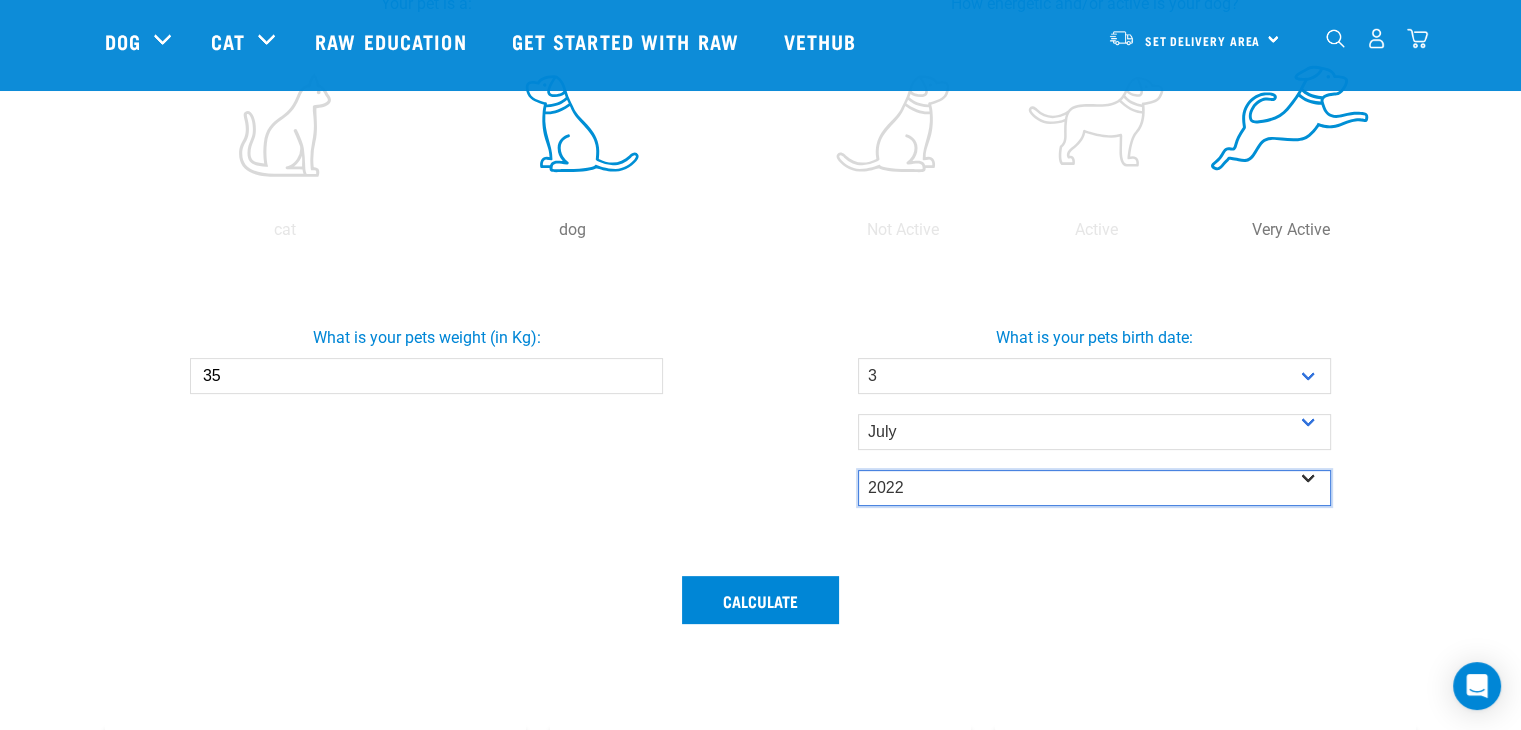 click on "- Year -
2025
2024
2023
2022
2021
2020
2019
2018
2017 2016 2015 2014" at bounding box center (1094, 488) 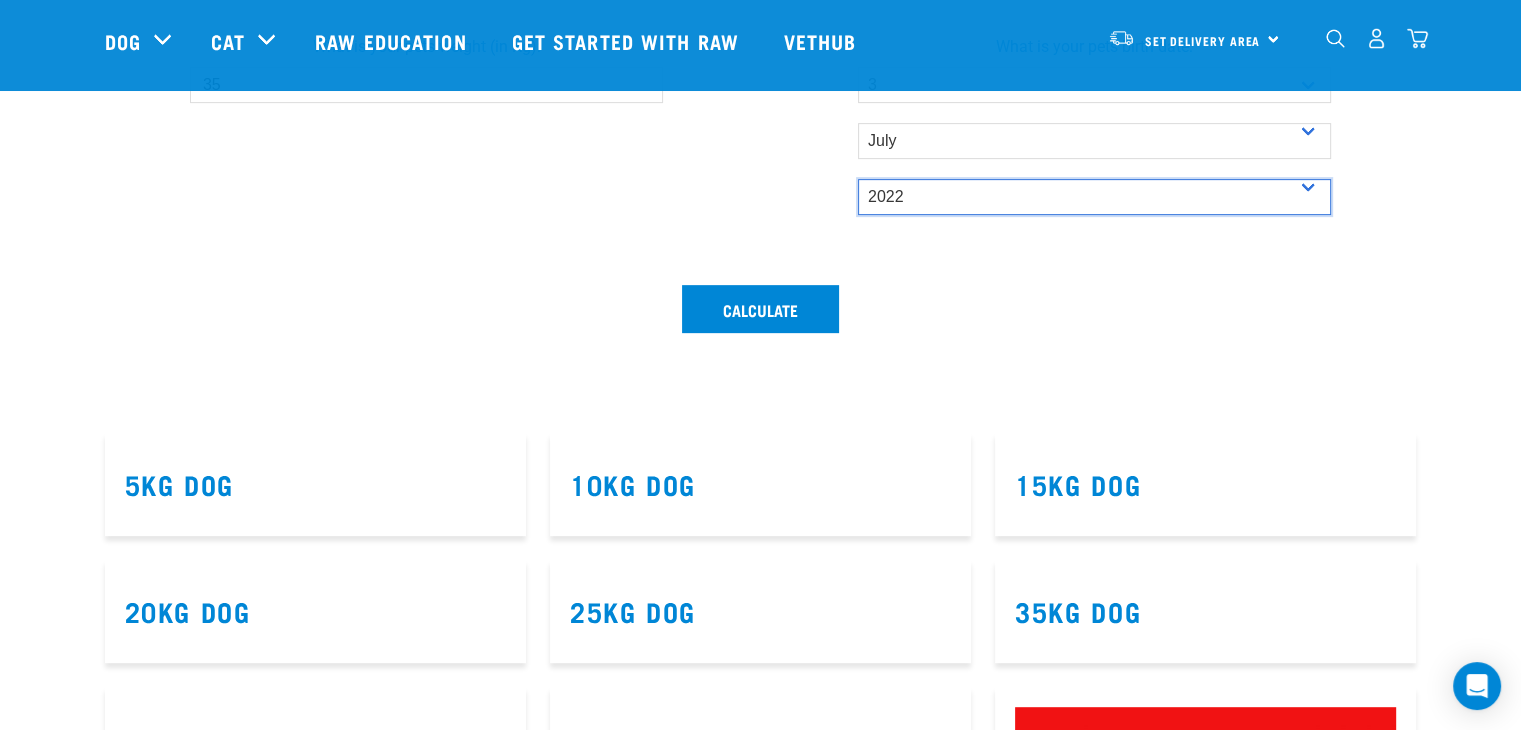 scroll, scrollTop: 768, scrollLeft: 0, axis: vertical 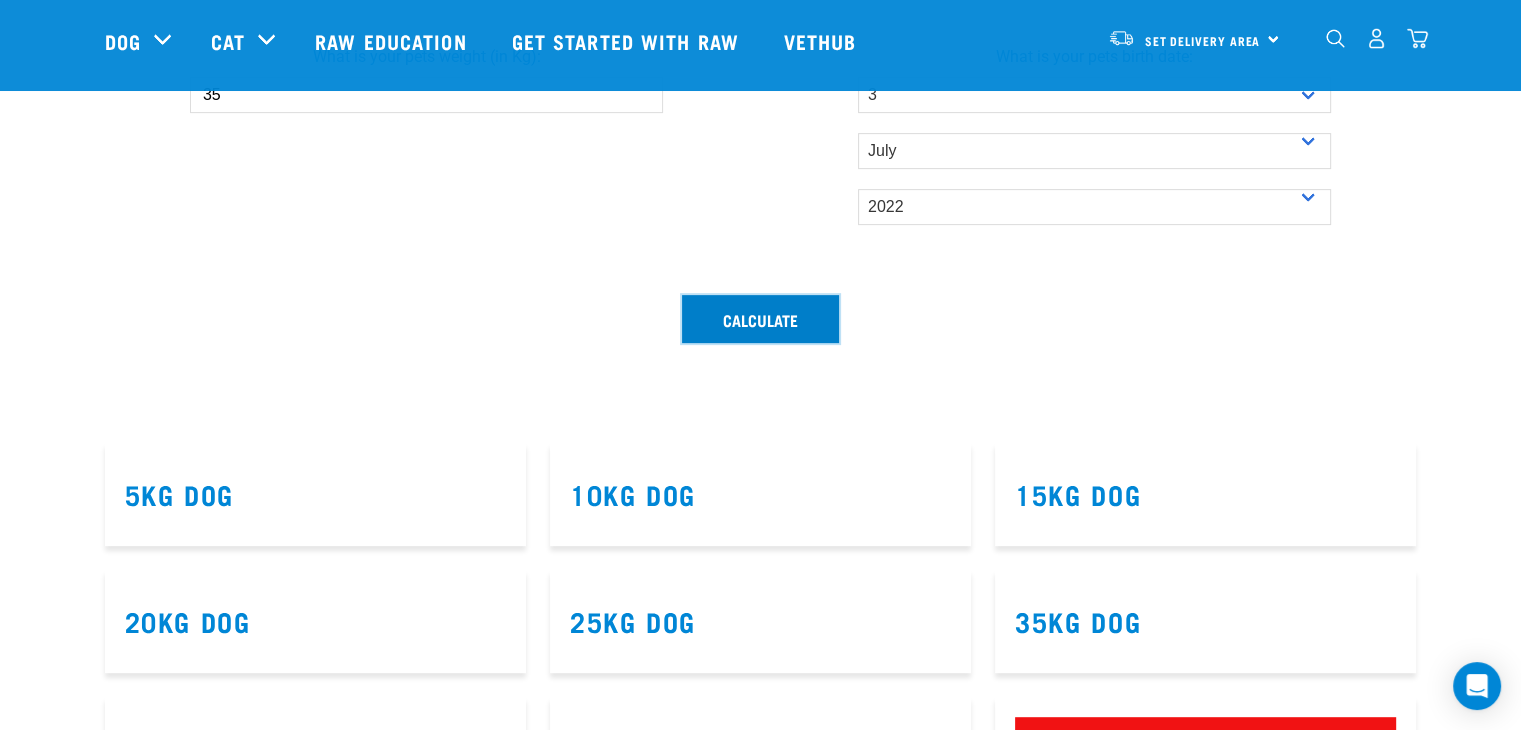 click on "Calculate" at bounding box center (760, 319) 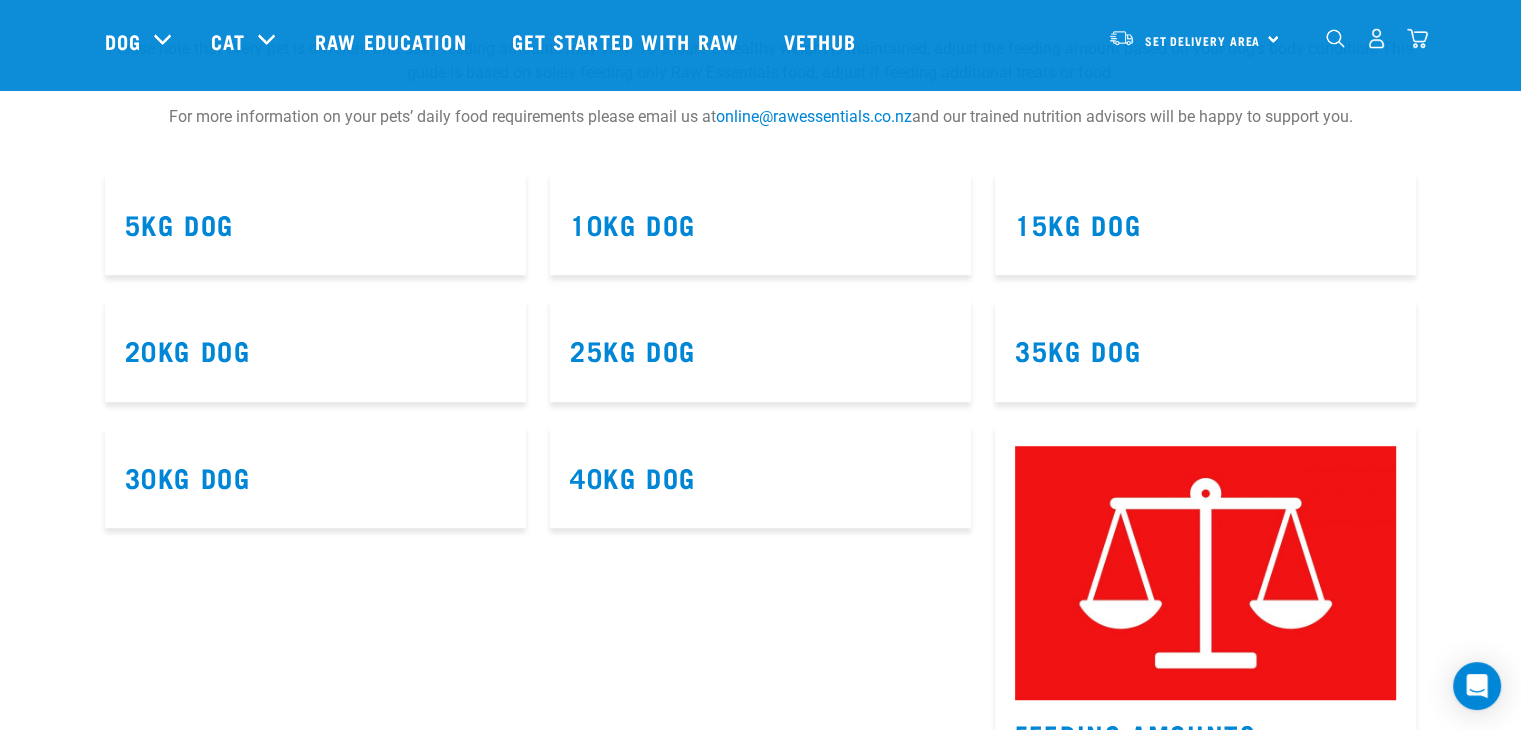 scroll, scrollTop: 1206, scrollLeft: 0, axis: vertical 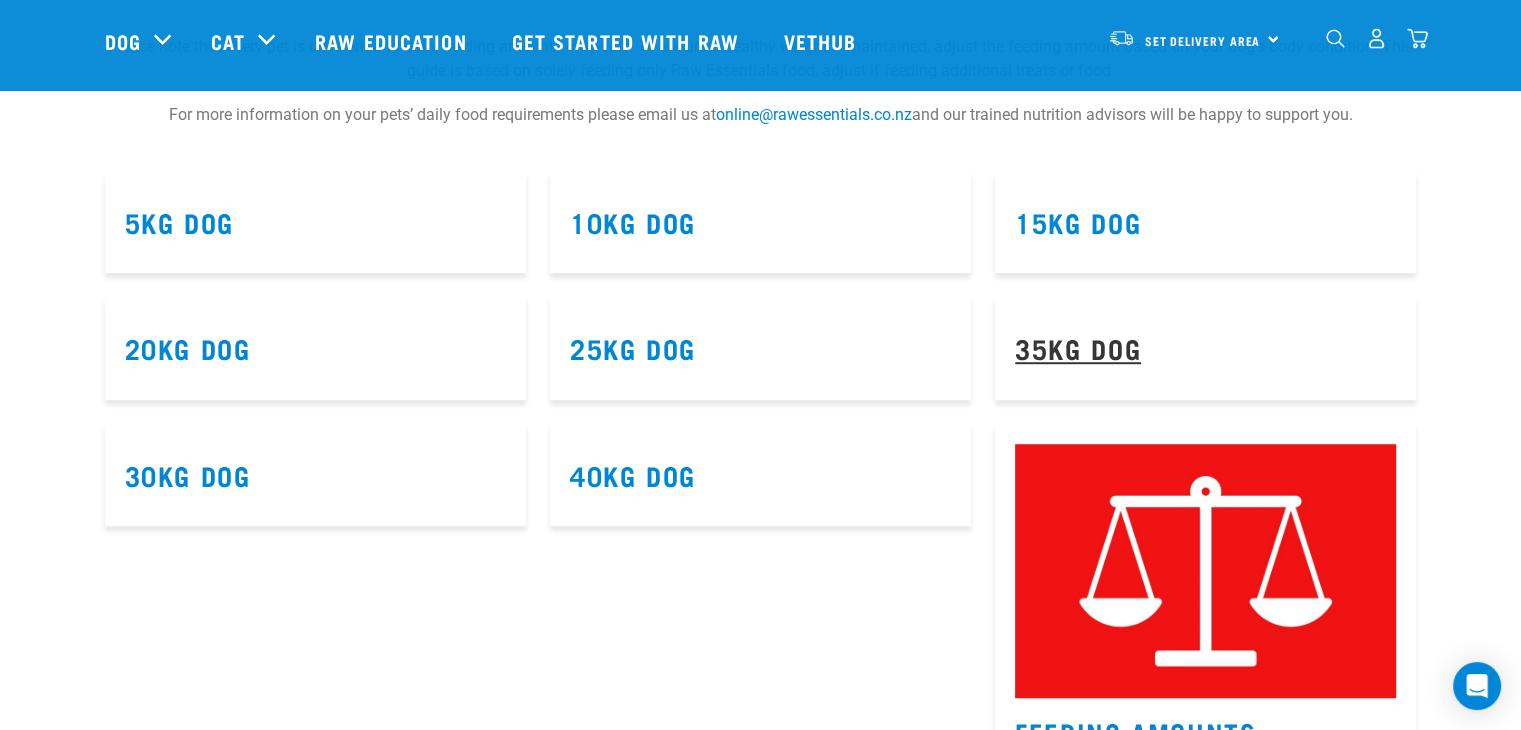 click on "35kg Dog" at bounding box center (1078, 347) 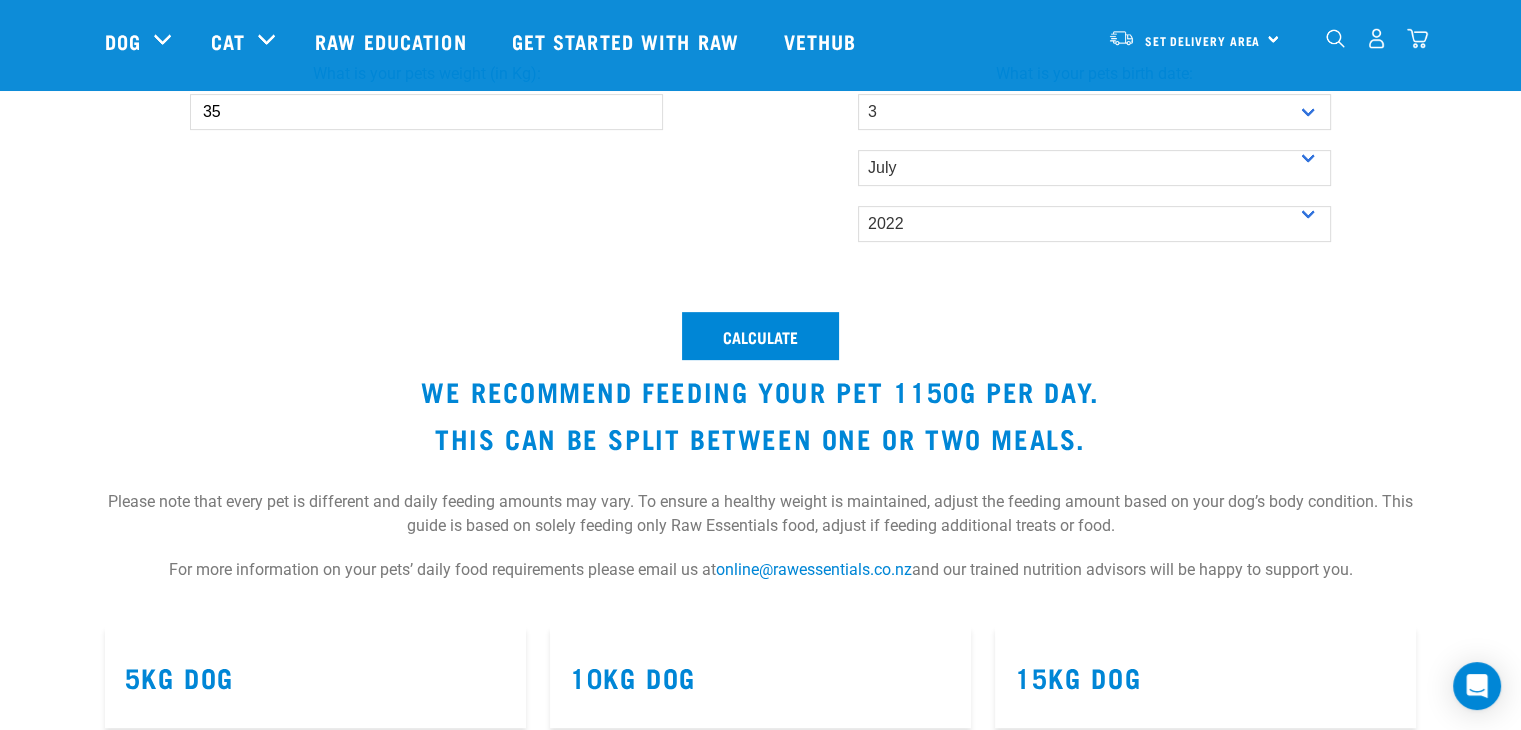 scroll, scrollTop: 750, scrollLeft: 0, axis: vertical 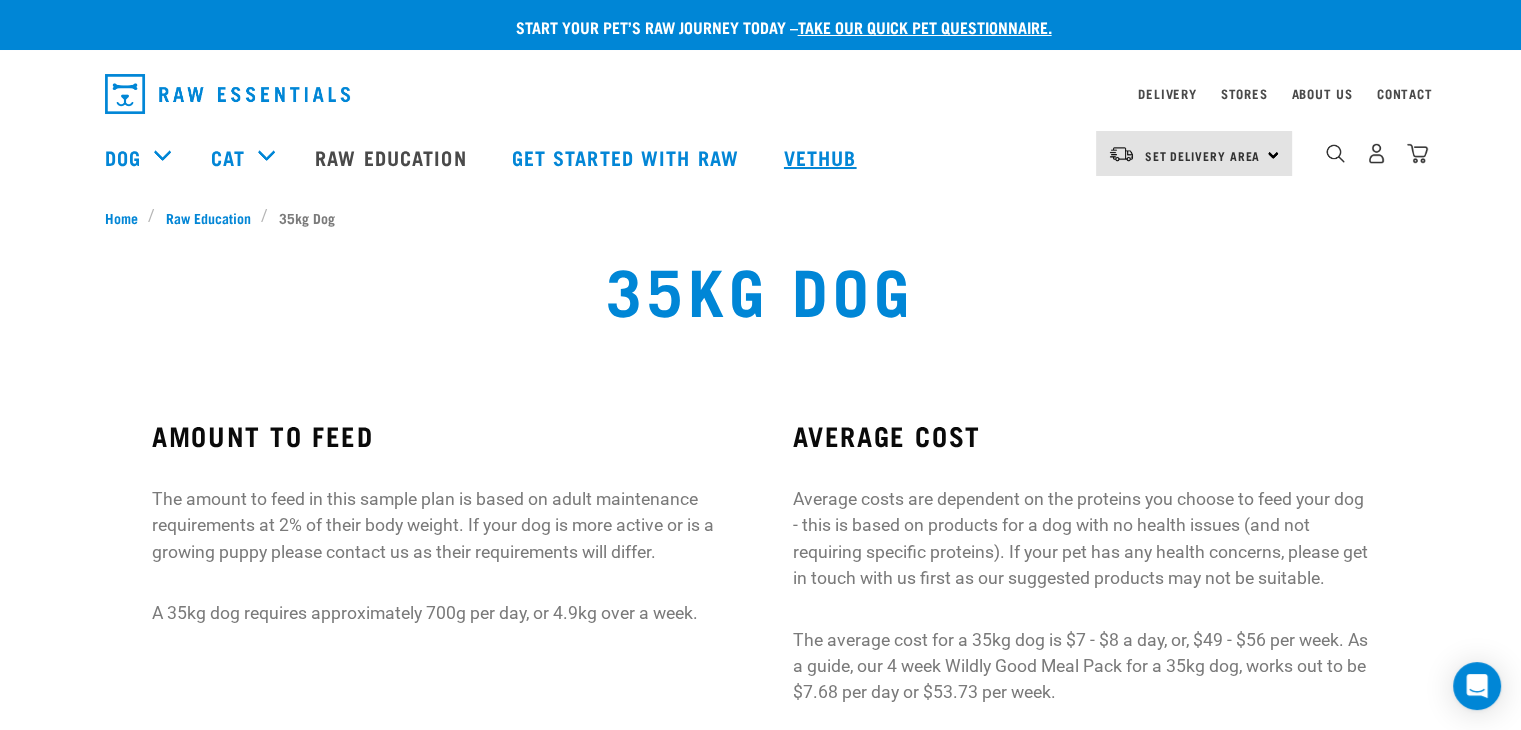 click on "Vethub" at bounding box center [823, 157] 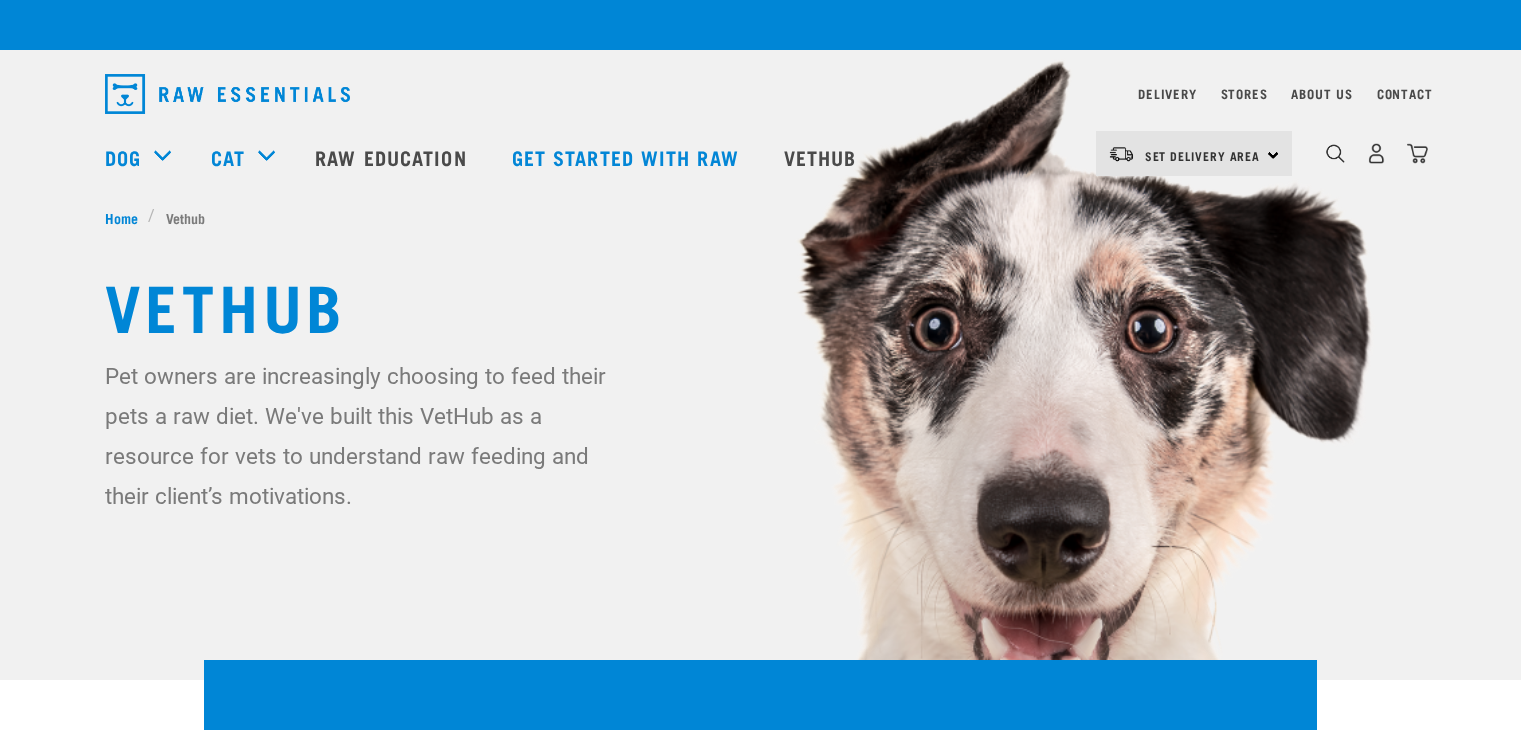 scroll, scrollTop: 0, scrollLeft: 0, axis: both 